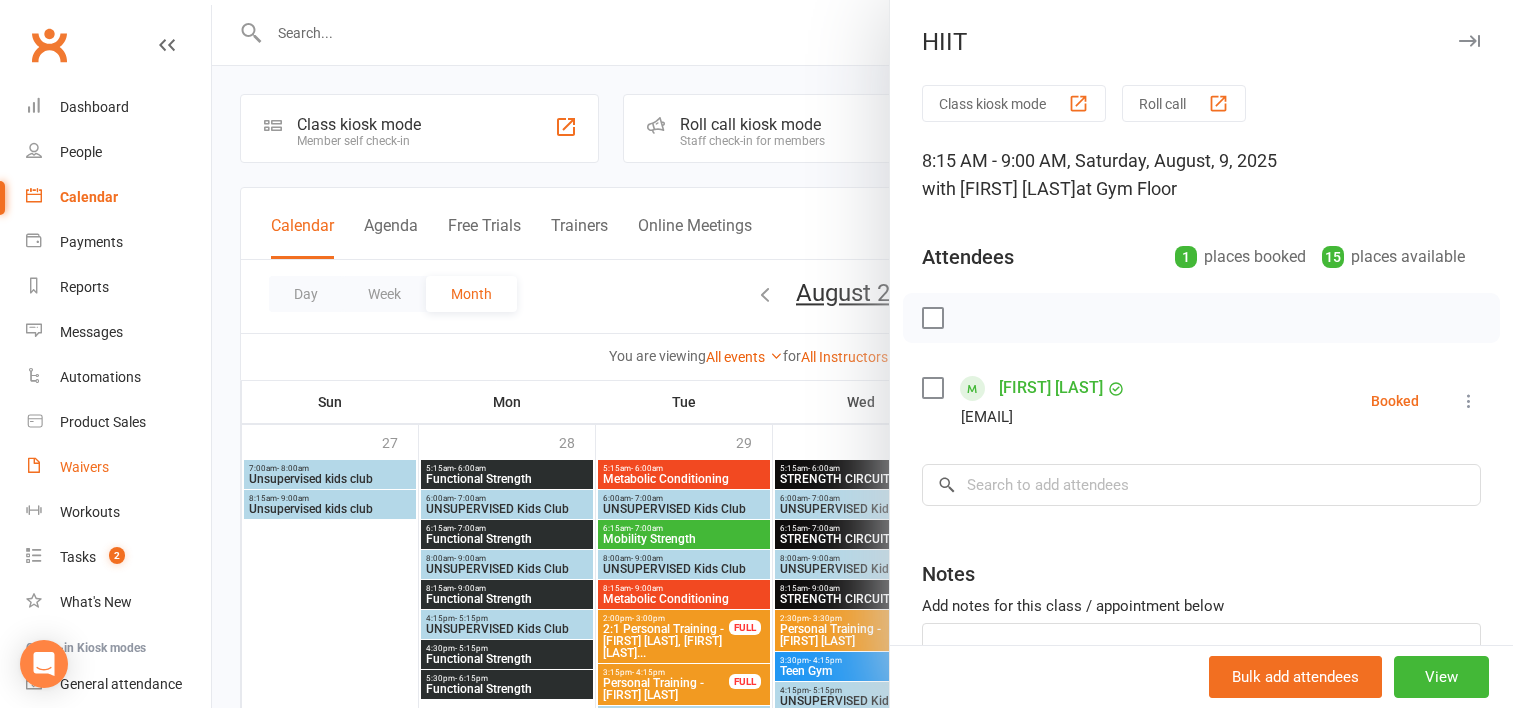 scroll, scrollTop: 500, scrollLeft: 0, axis: vertical 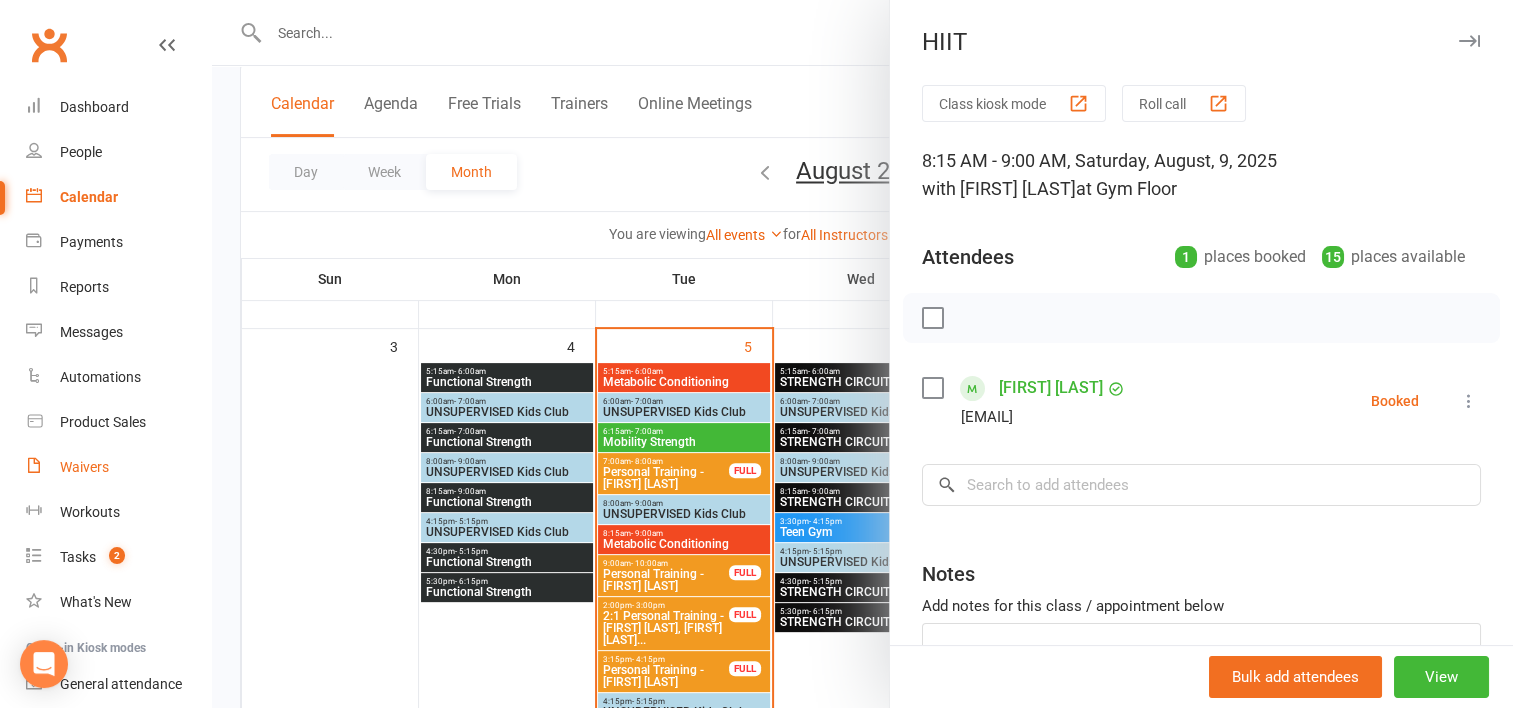 click on "Waivers" at bounding box center (84, 467) 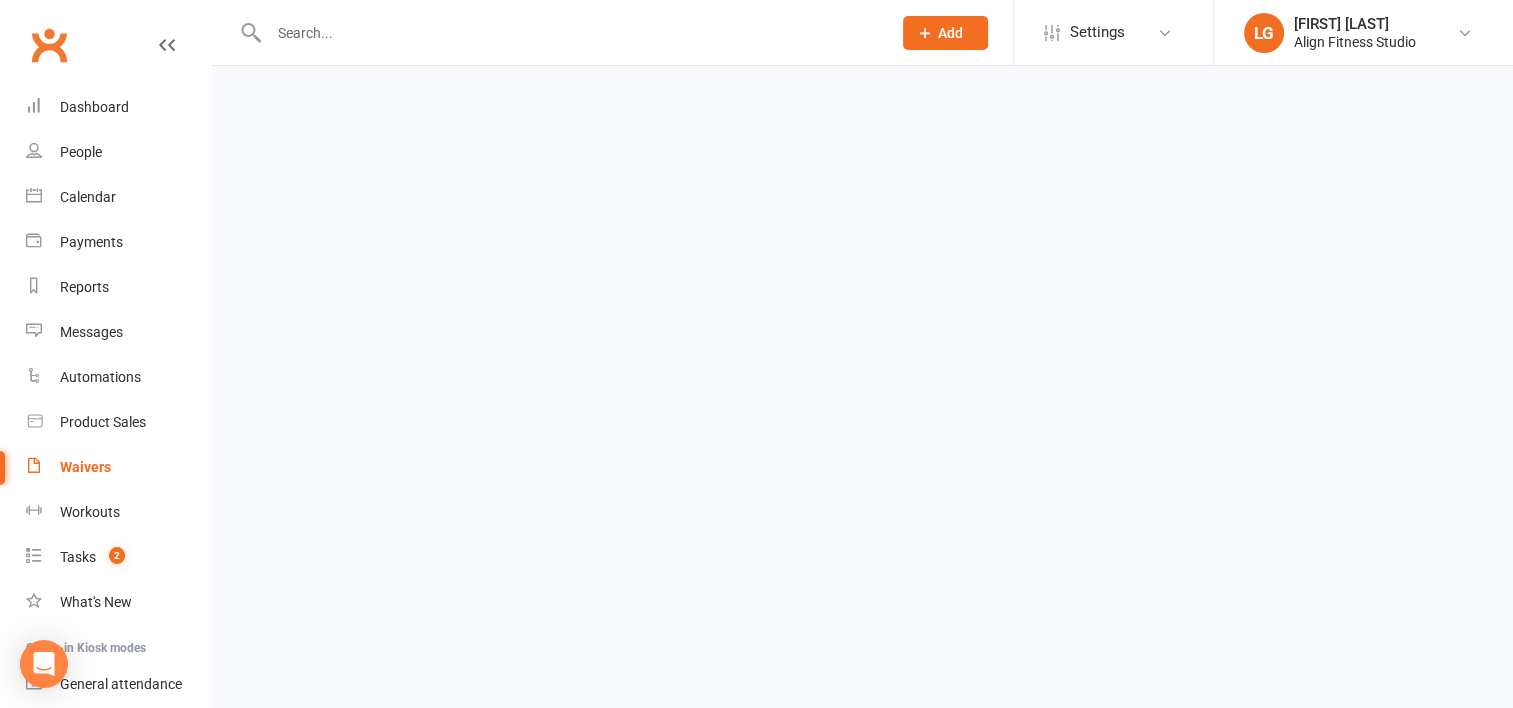 scroll, scrollTop: 0, scrollLeft: 0, axis: both 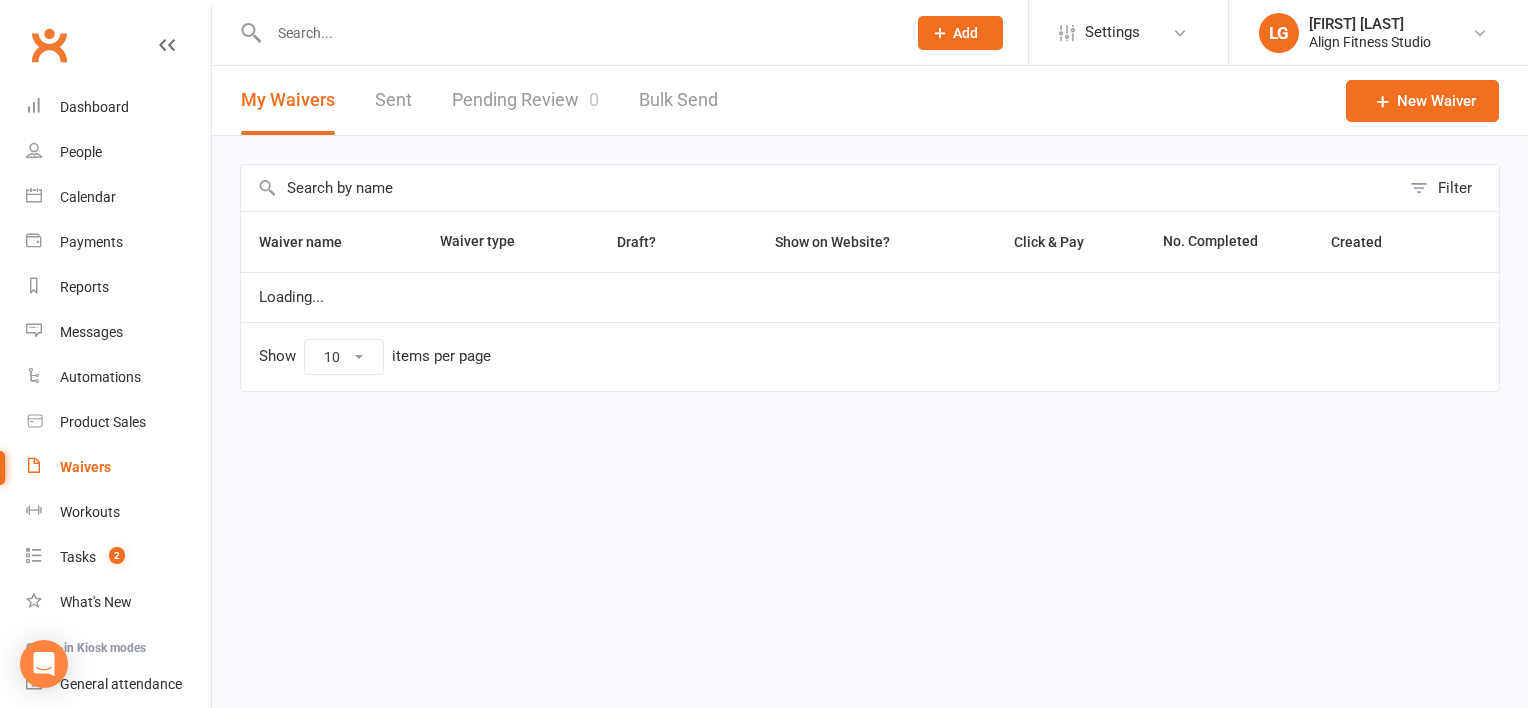 select on "100" 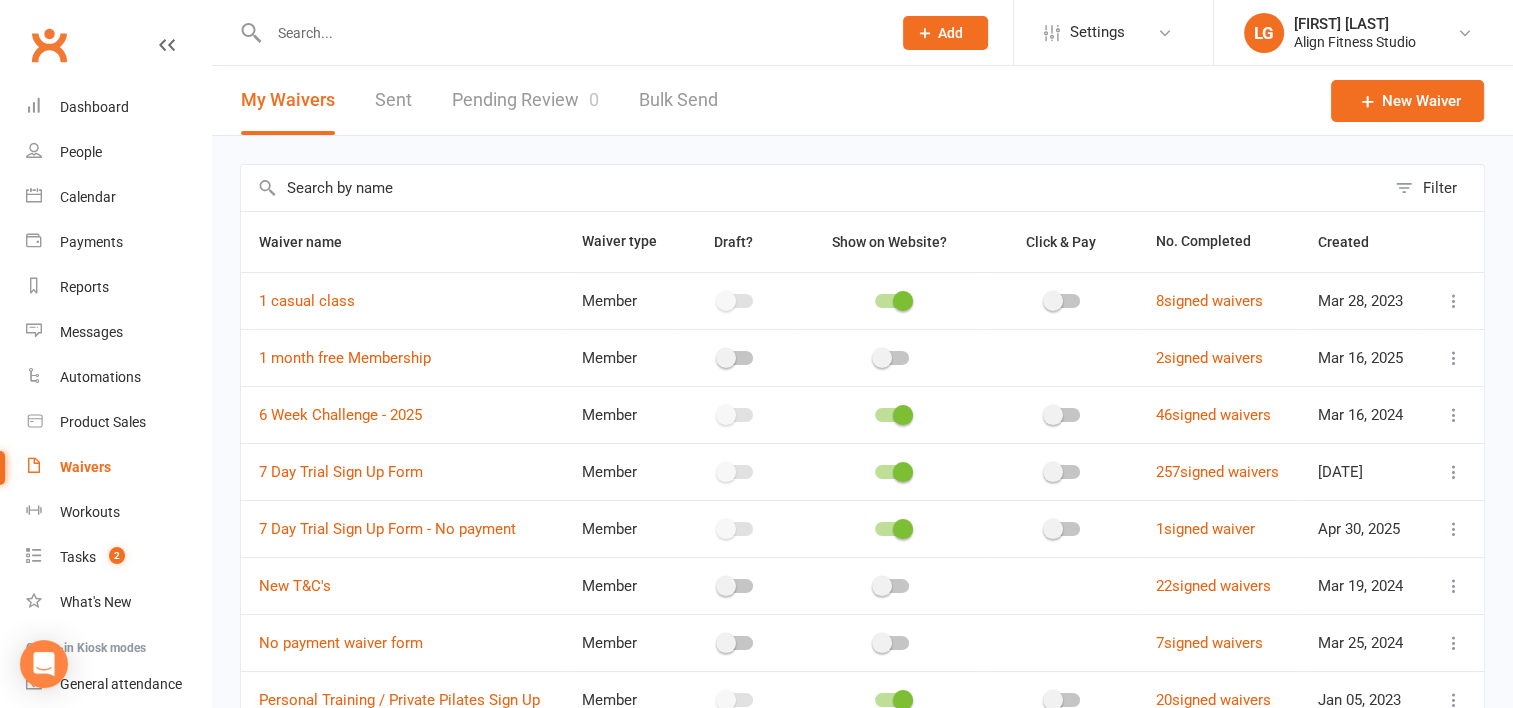 click on "Pending Review 0" at bounding box center (525, 100) 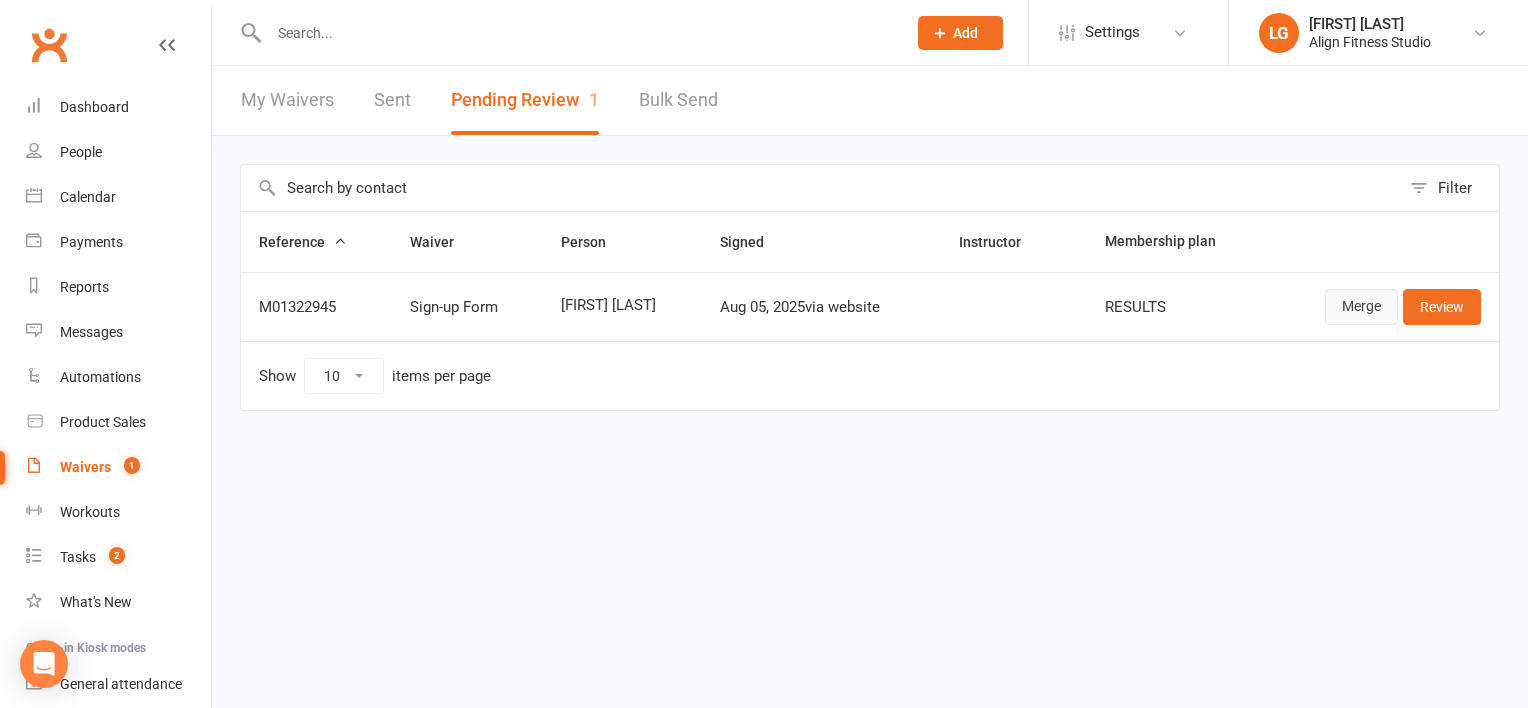 click on "Merge" at bounding box center [1361, 307] 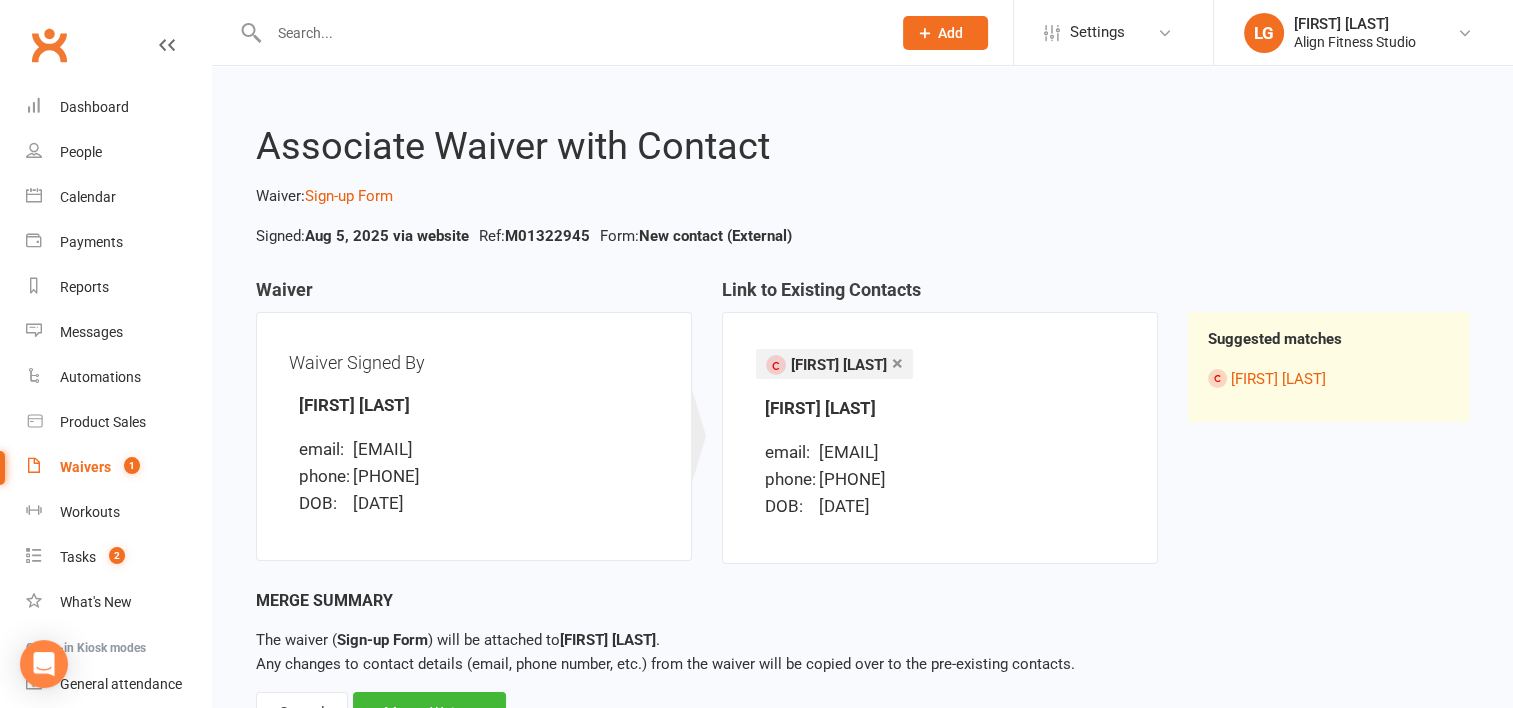scroll, scrollTop: 86, scrollLeft: 0, axis: vertical 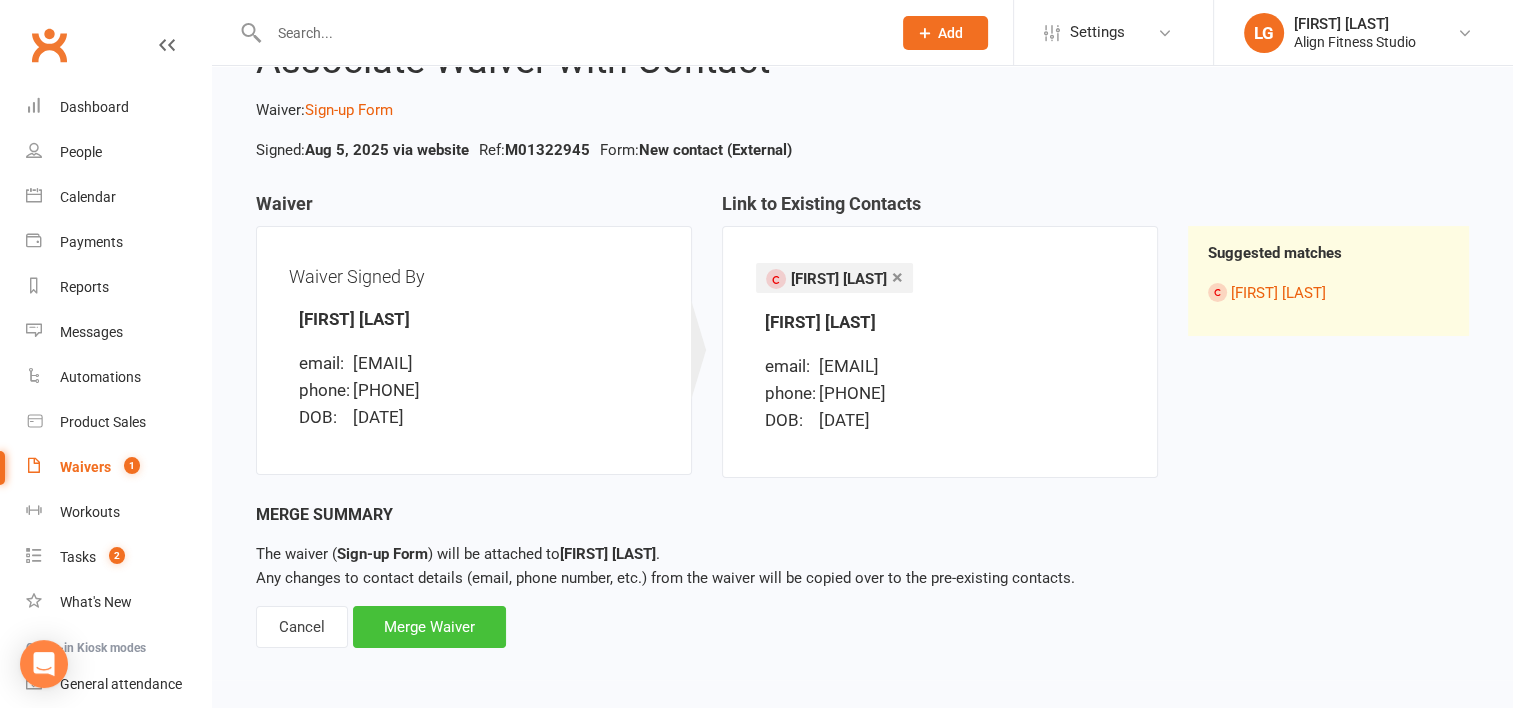 click on "Merge Waiver" at bounding box center [429, 627] 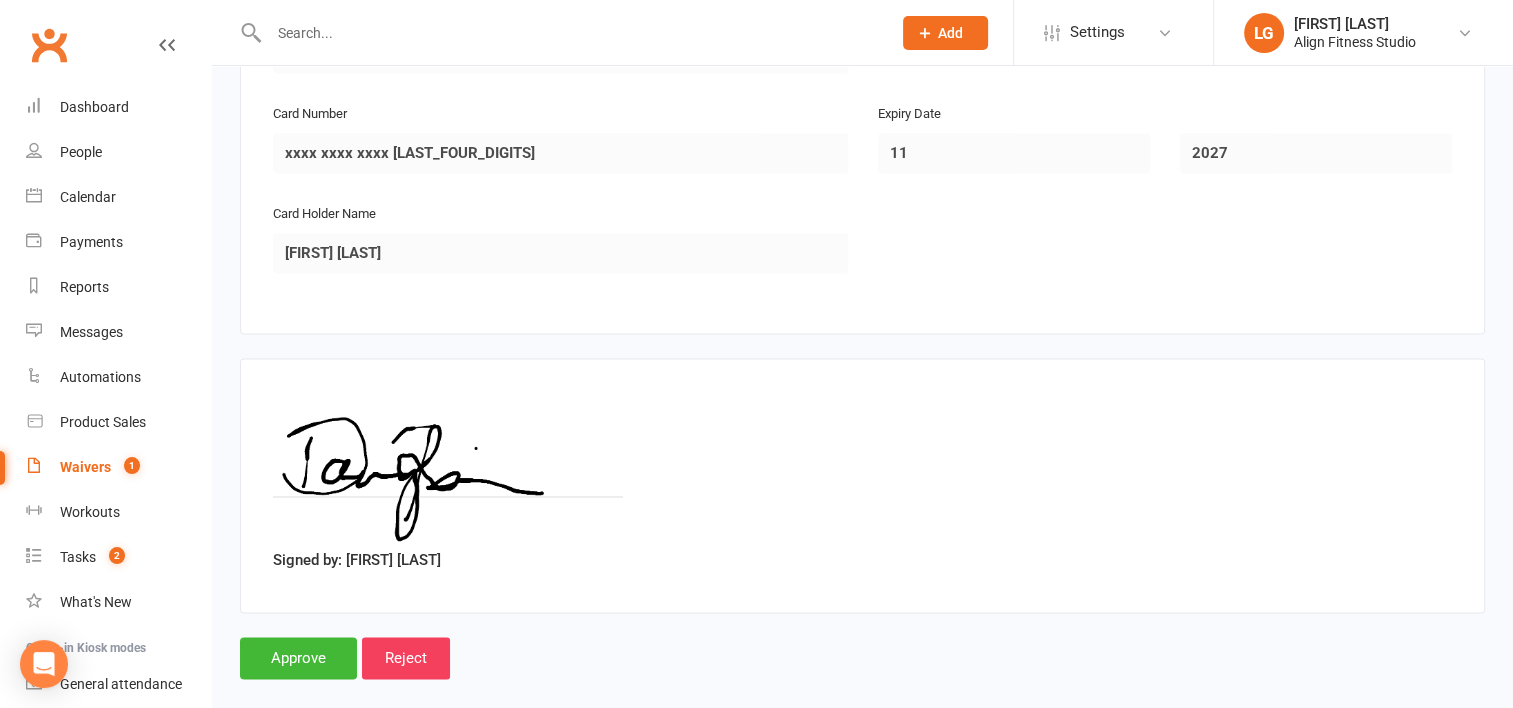 scroll, scrollTop: 3082, scrollLeft: 0, axis: vertical 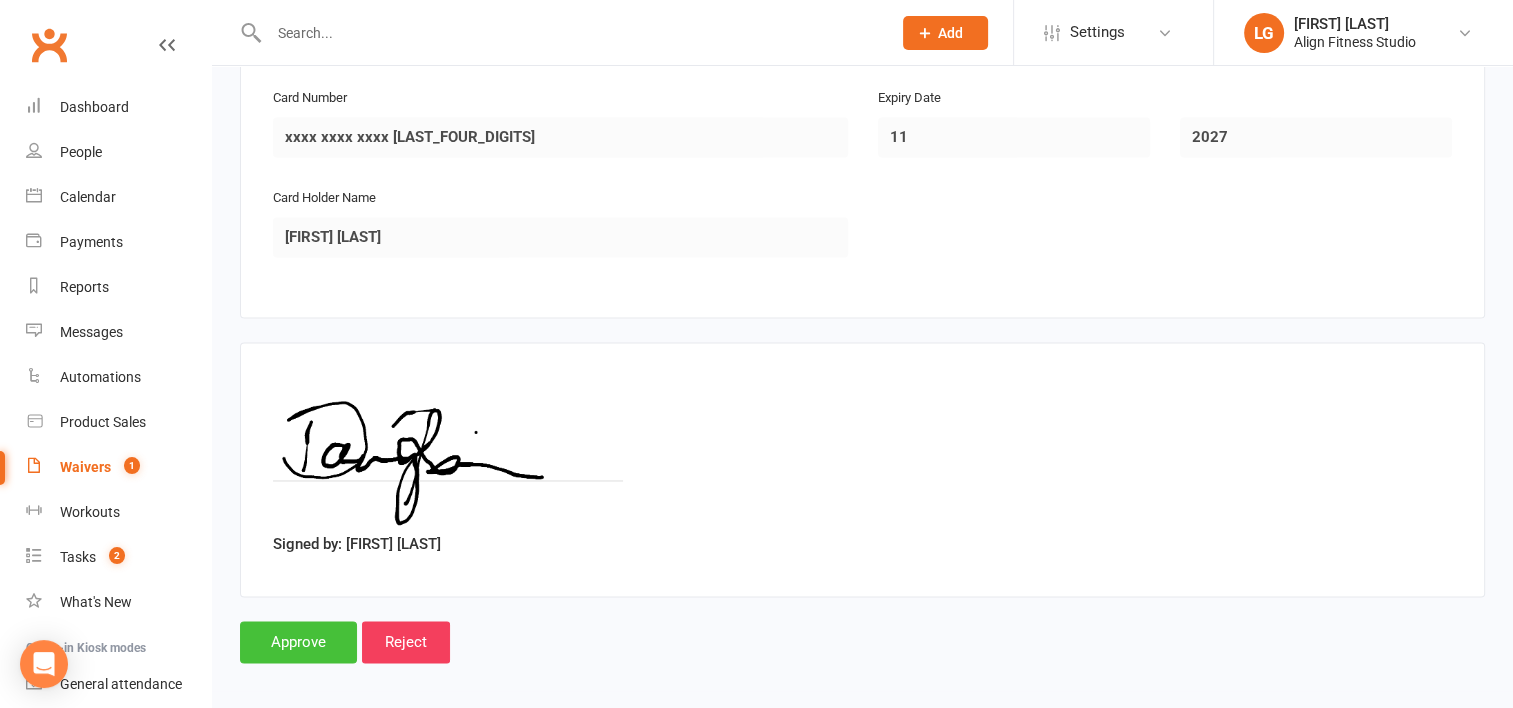 click on "Approve" at bounding box center (298, 642) 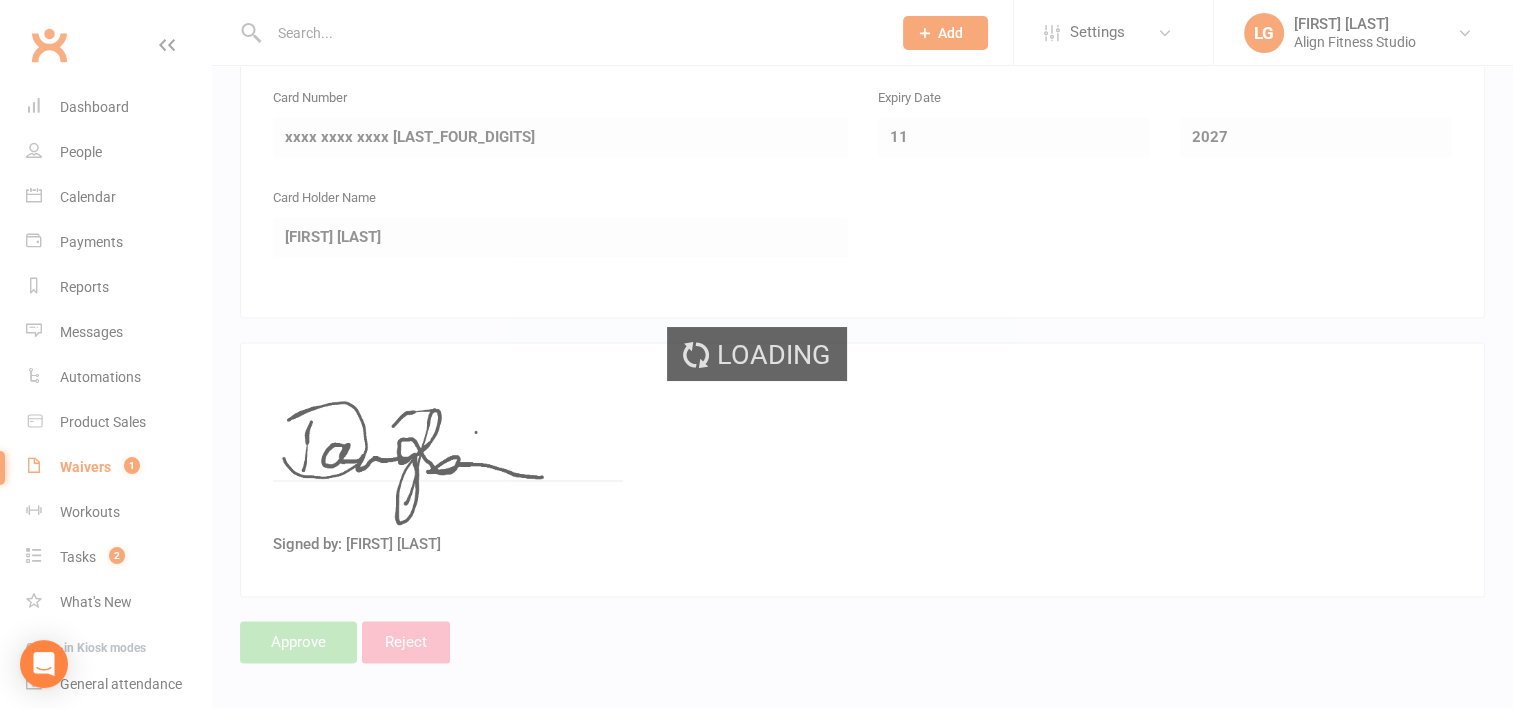 scroll, scrollTop: 0, scrollLeft: 0, axis: both 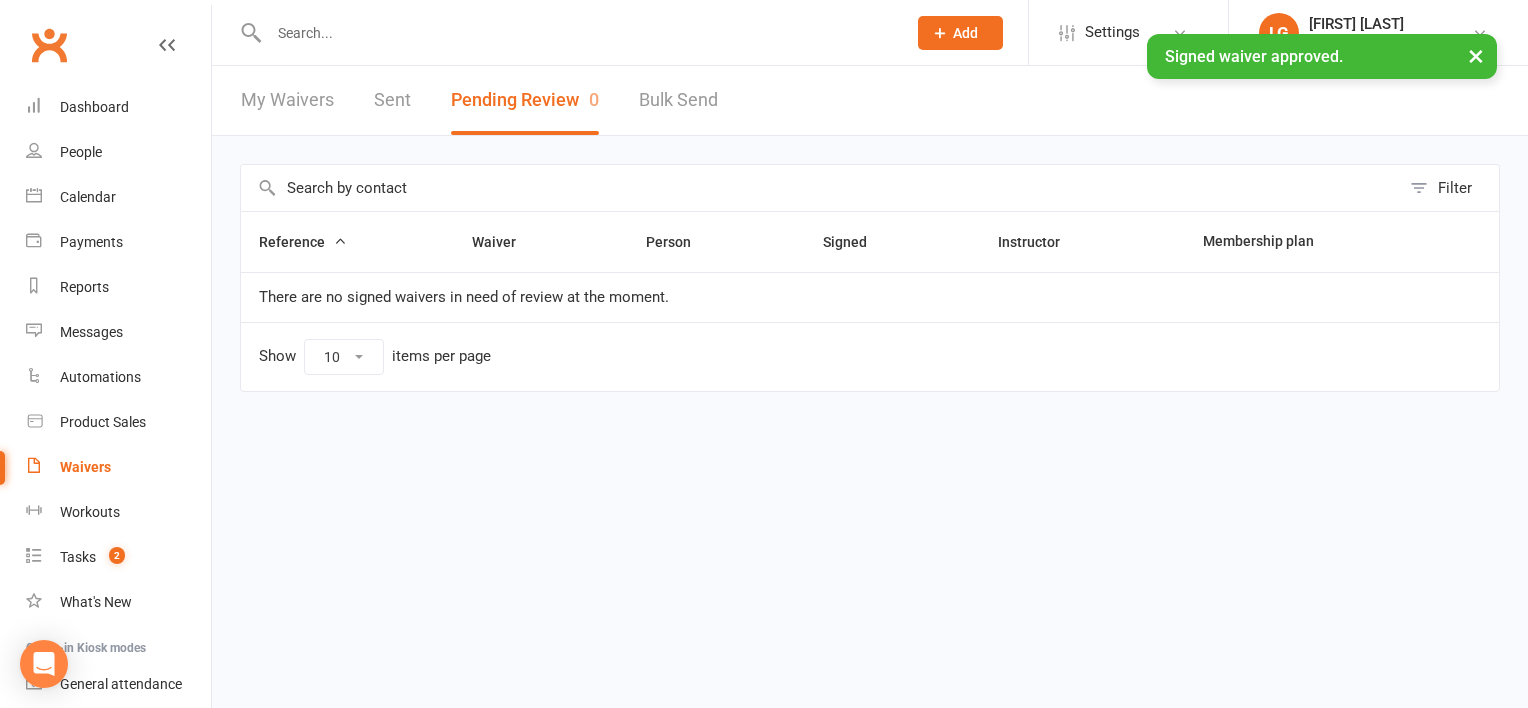 click at bounding box center [577, 33] 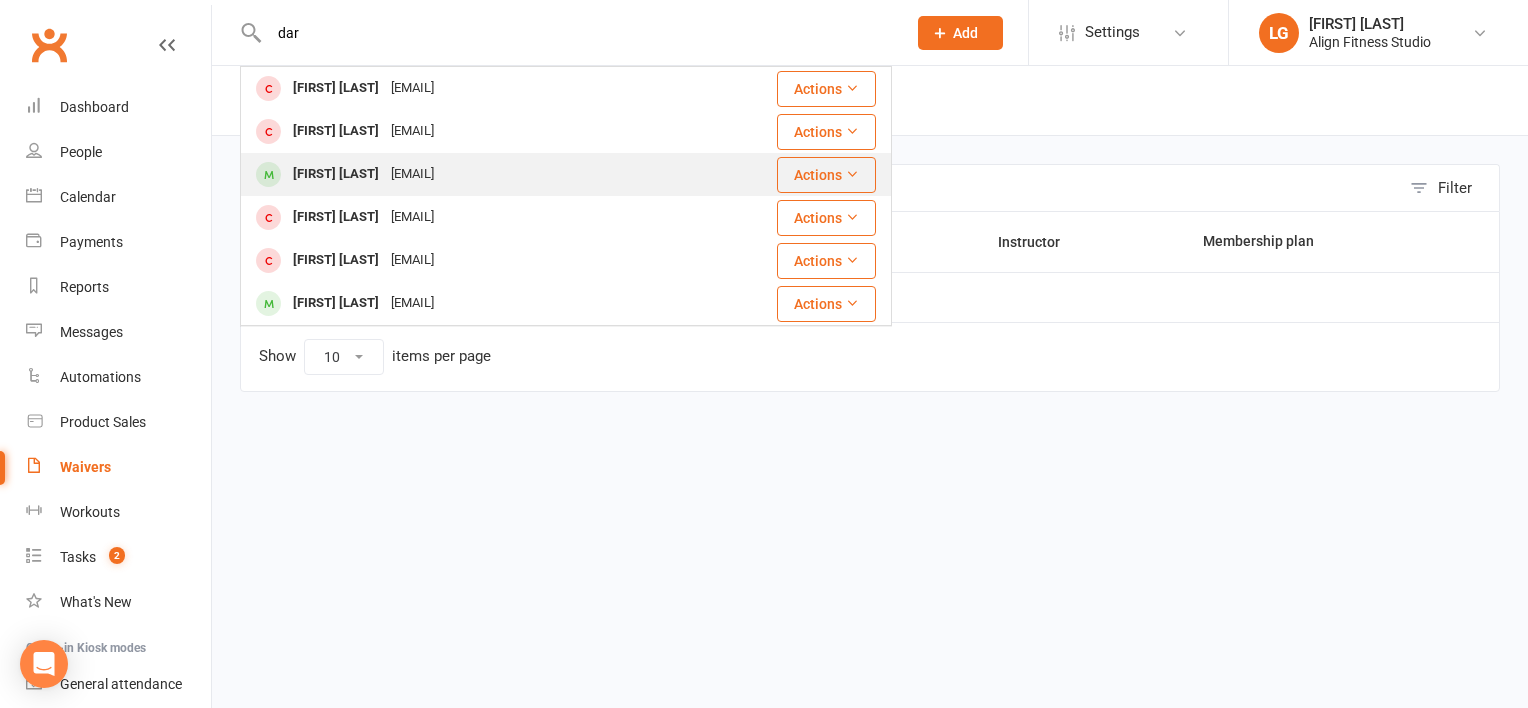 type on "dar" 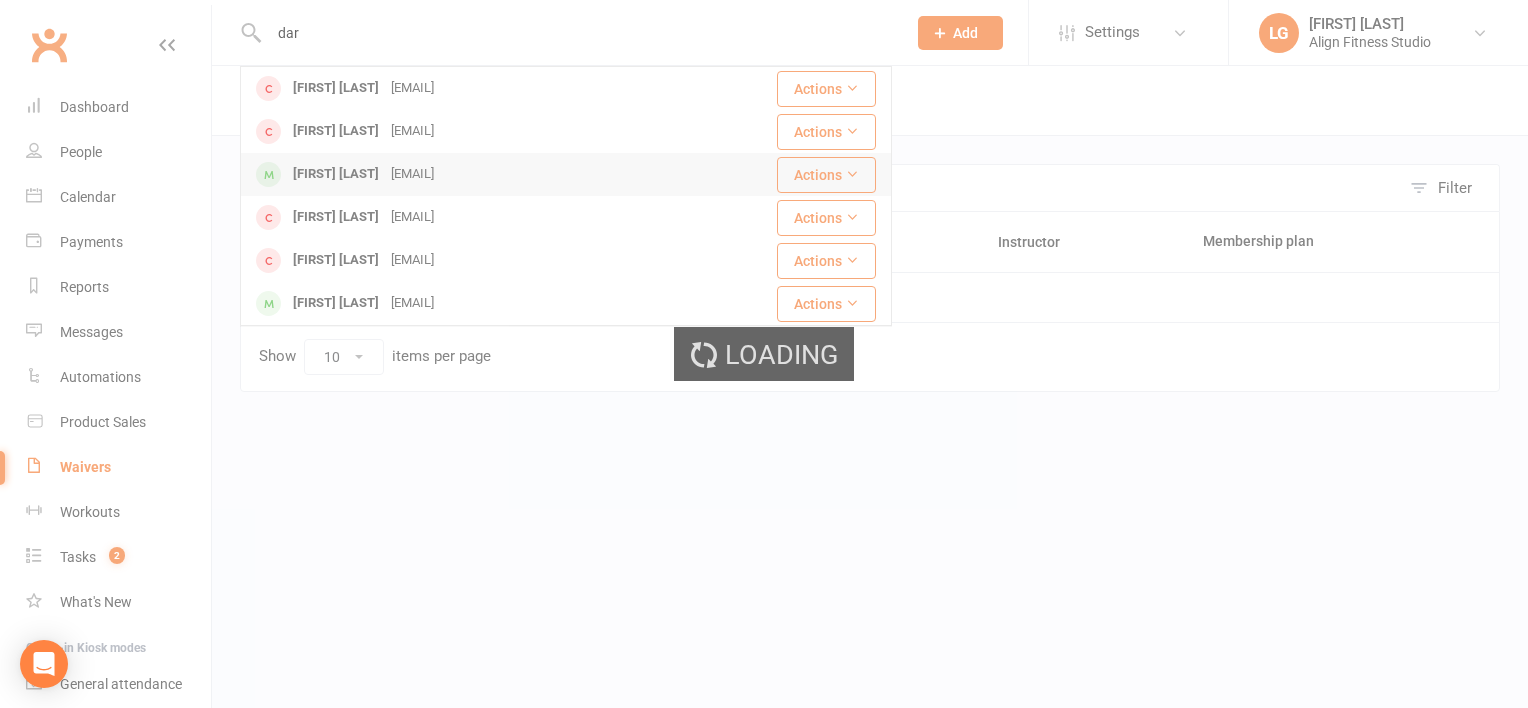 type 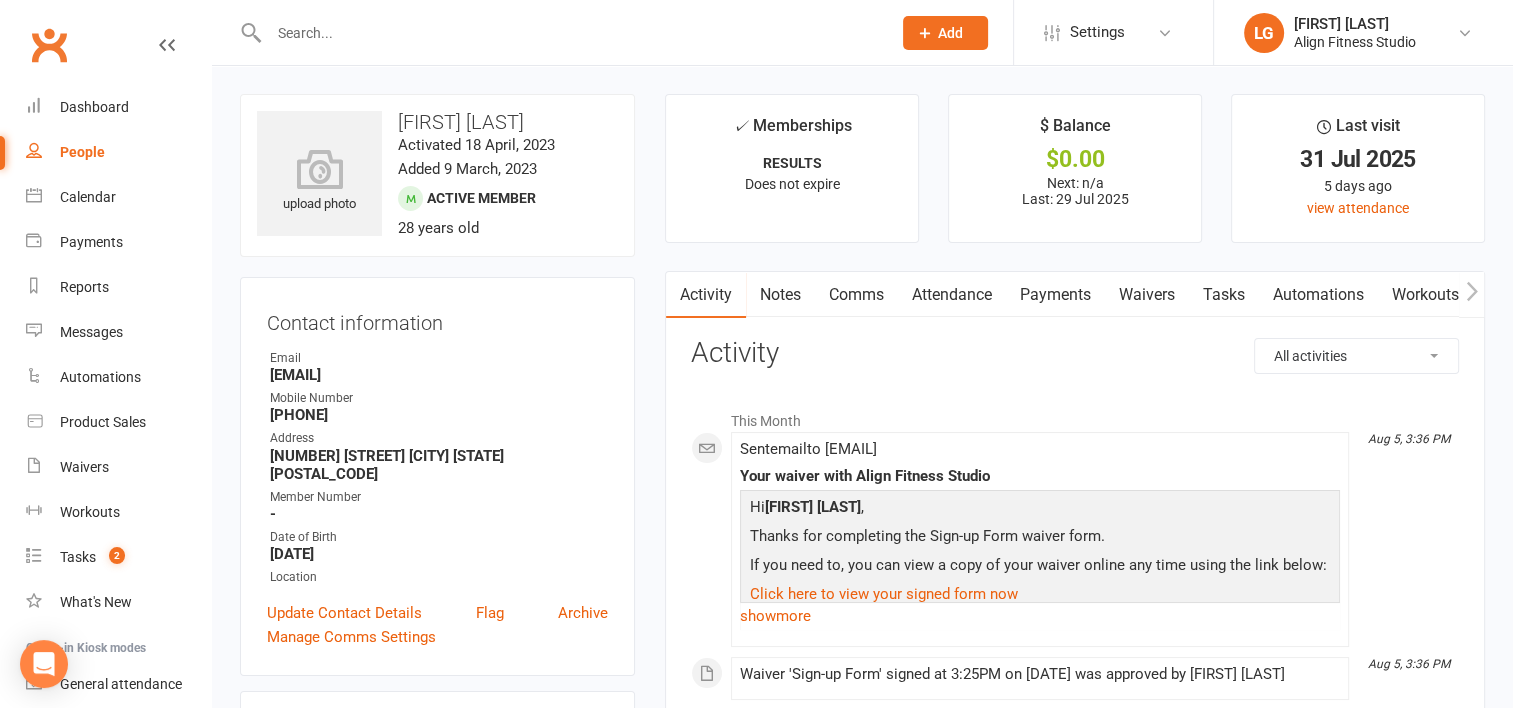 click 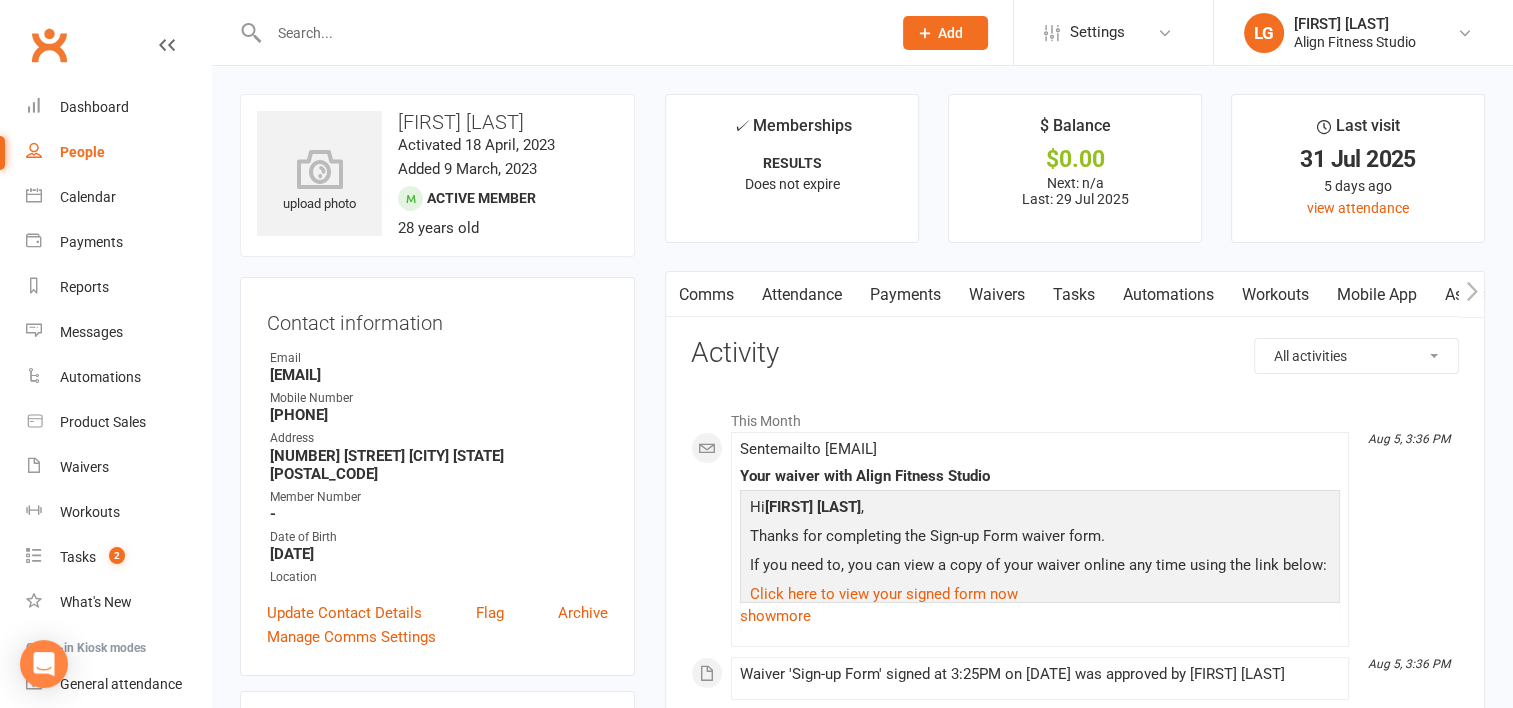 scroll, scrollTop: 0, scrollLeft: 150, axis: horizontal 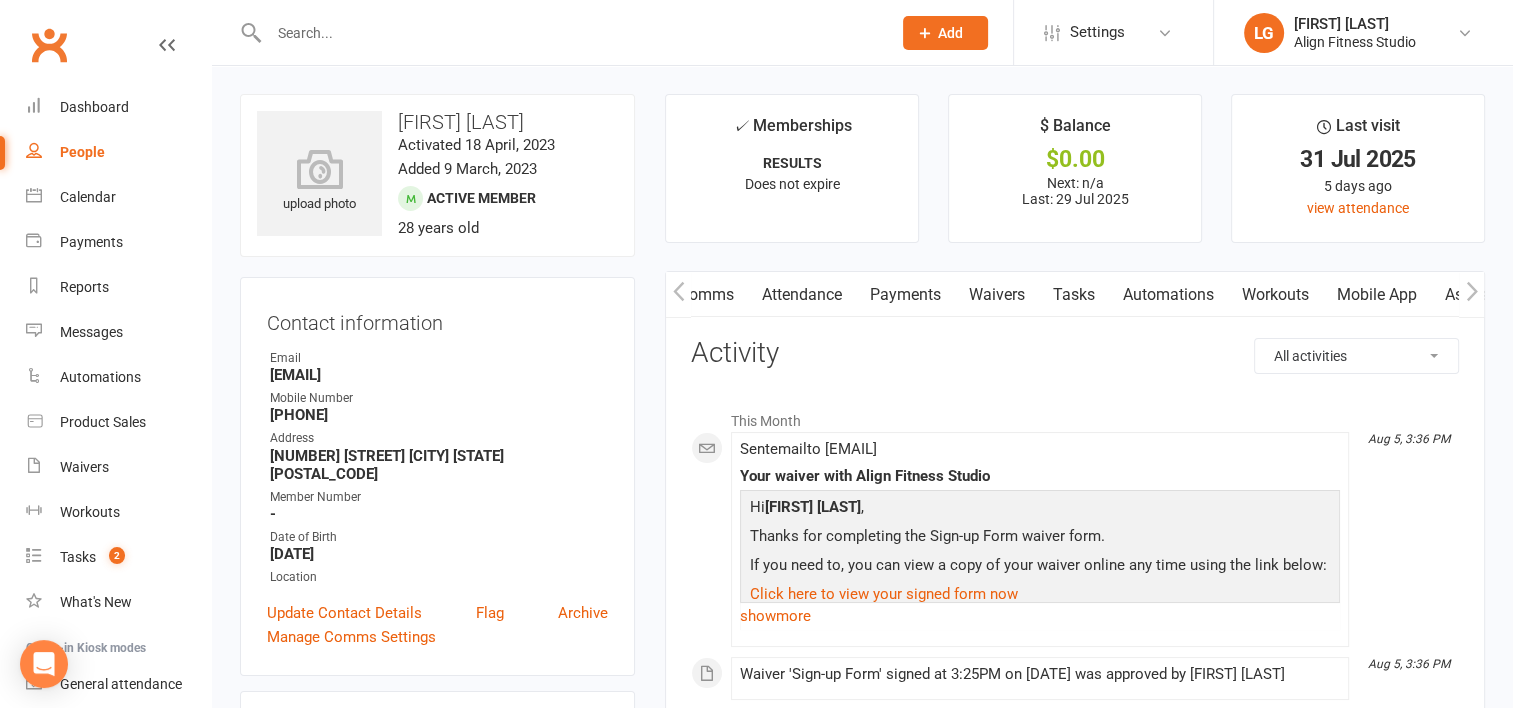 click on "Mobile App" at bounding box center (1377, 295) 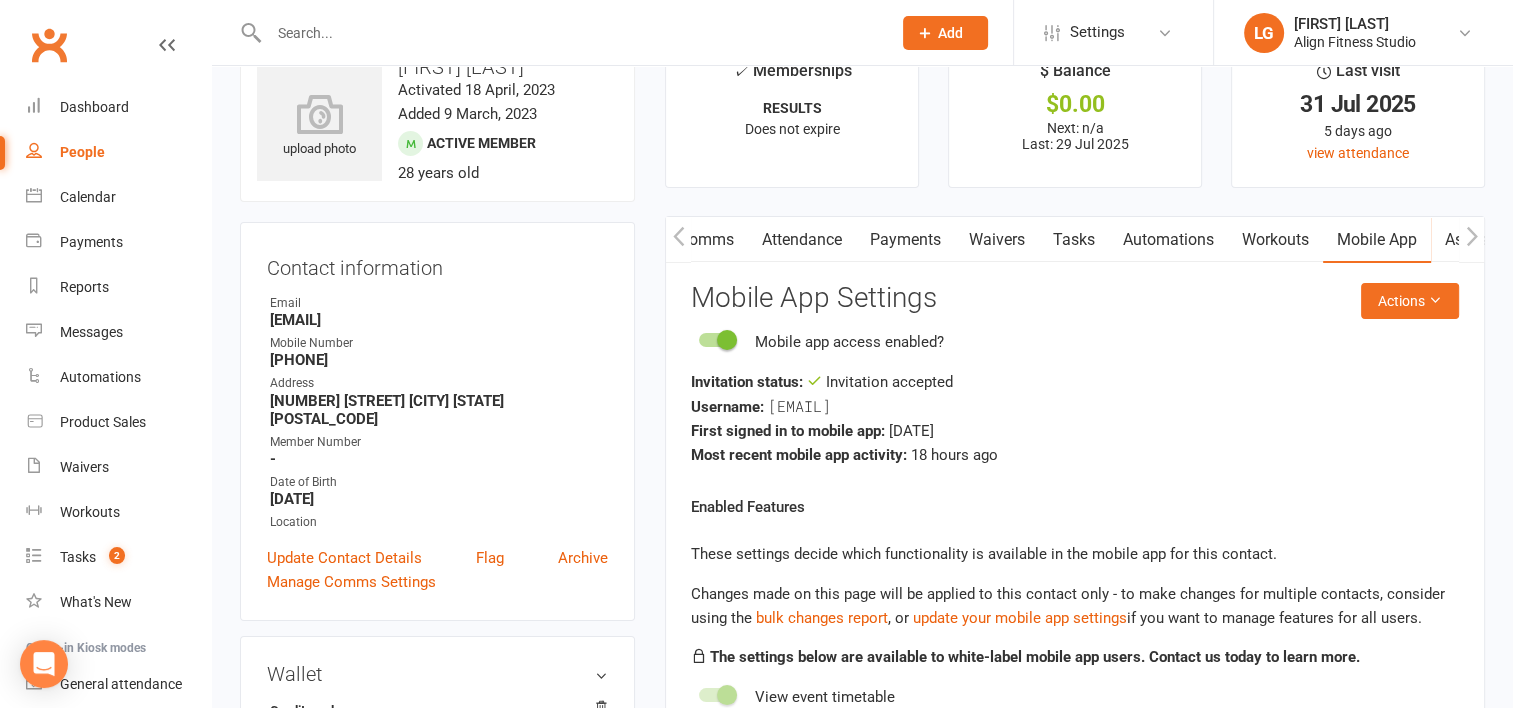 scroll, scrollTop: 0, scrollLeft: 0, axis: both 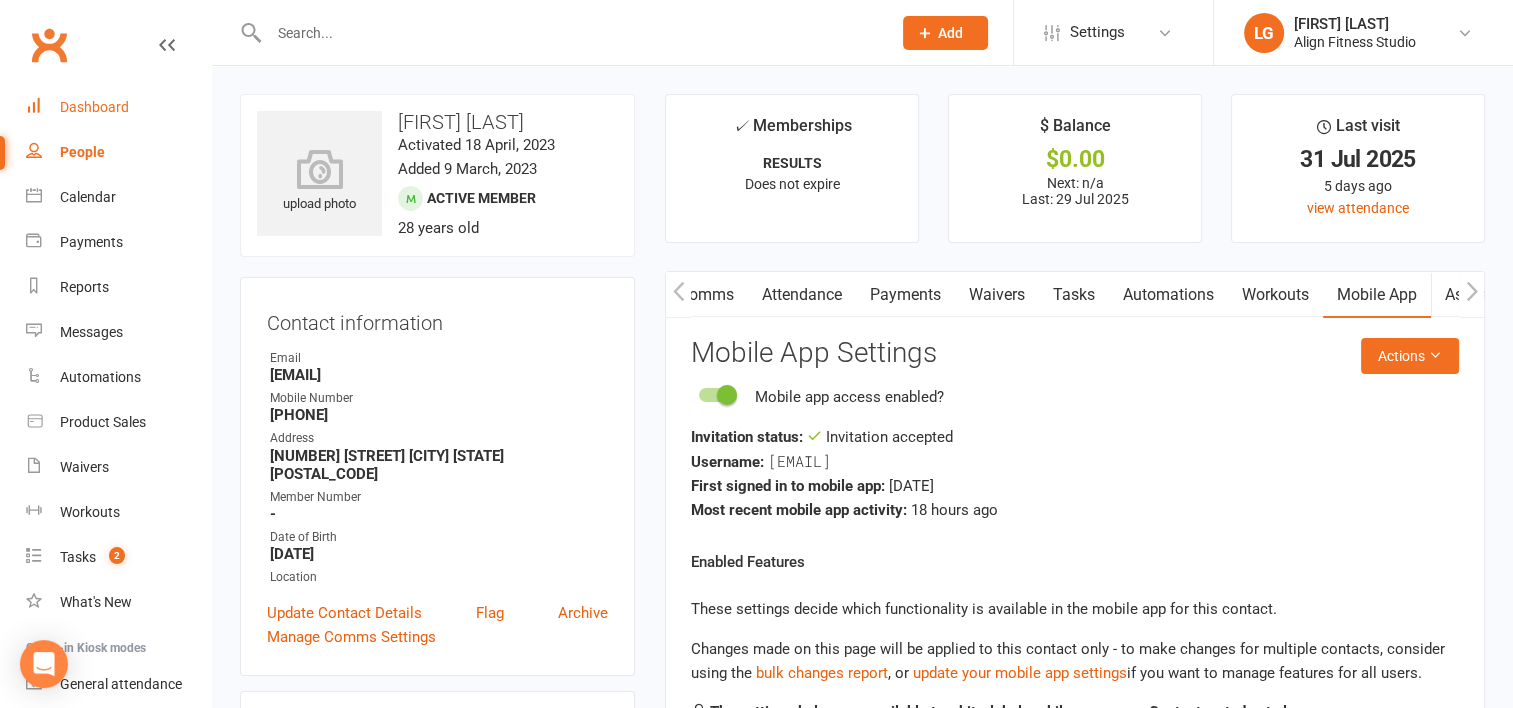 click on "Dashboard" at bounding box center (94, 107) 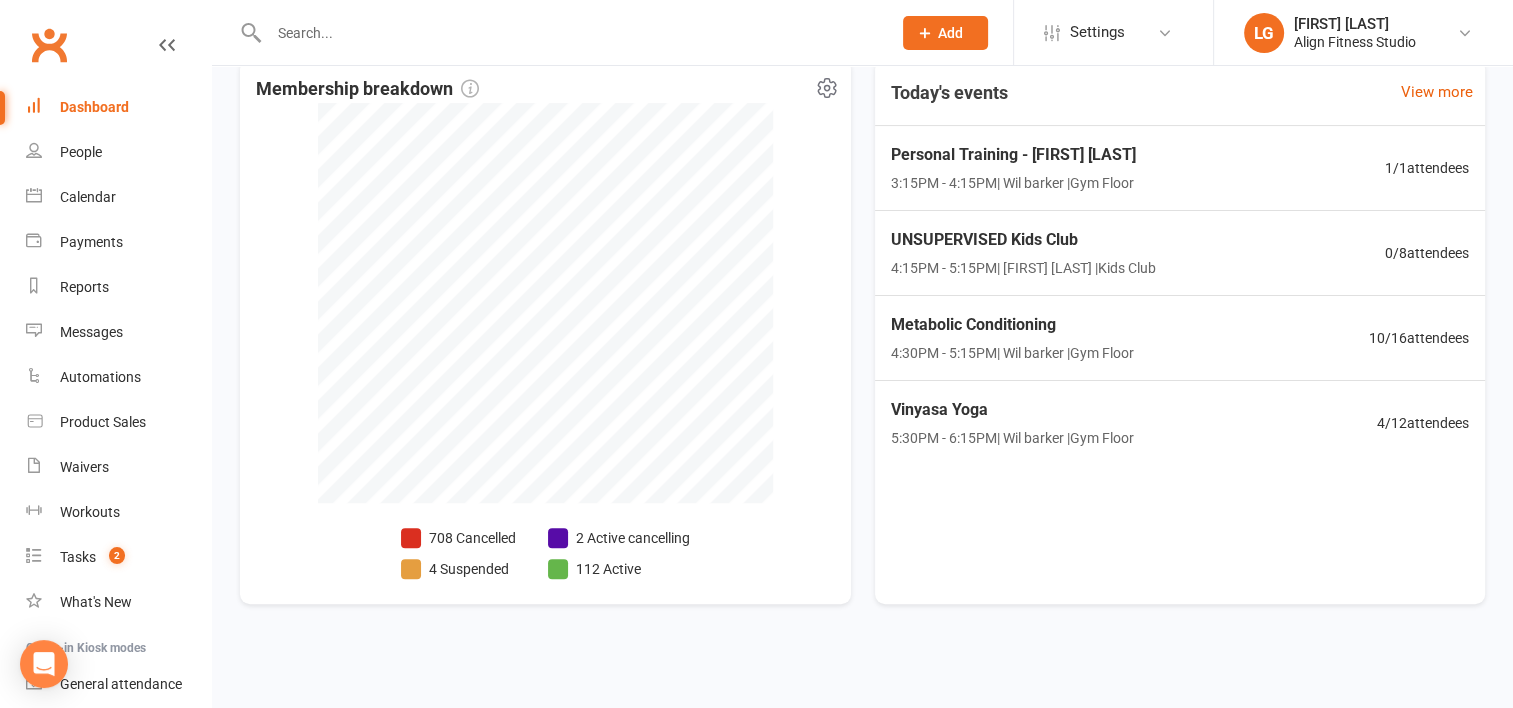 scroll, scrollTop: 0, scrollLeft: 0, axis: both 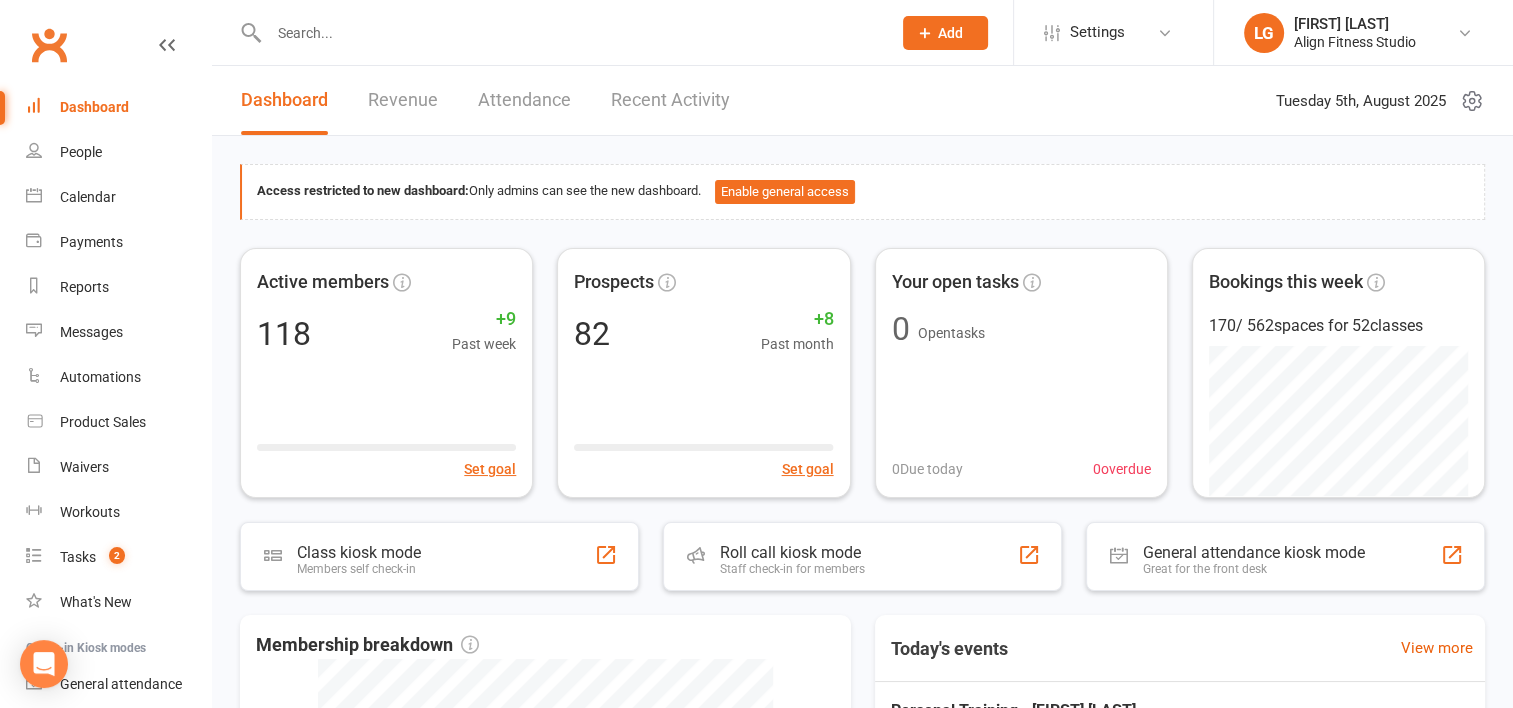 click on "Revenue" at bounding box center (403, 100) 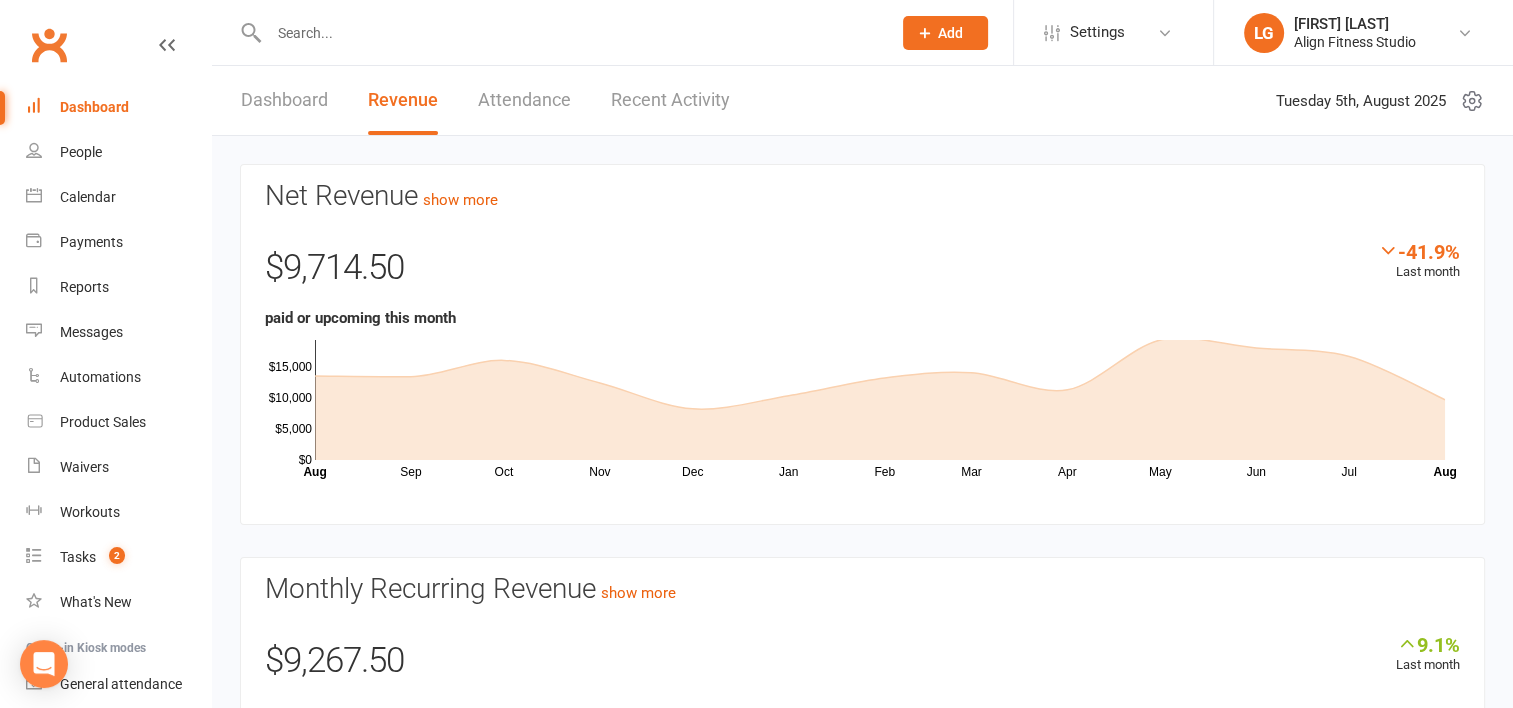 scroll, scrollTop: 48, scrollLeft: 0, axis: vertical 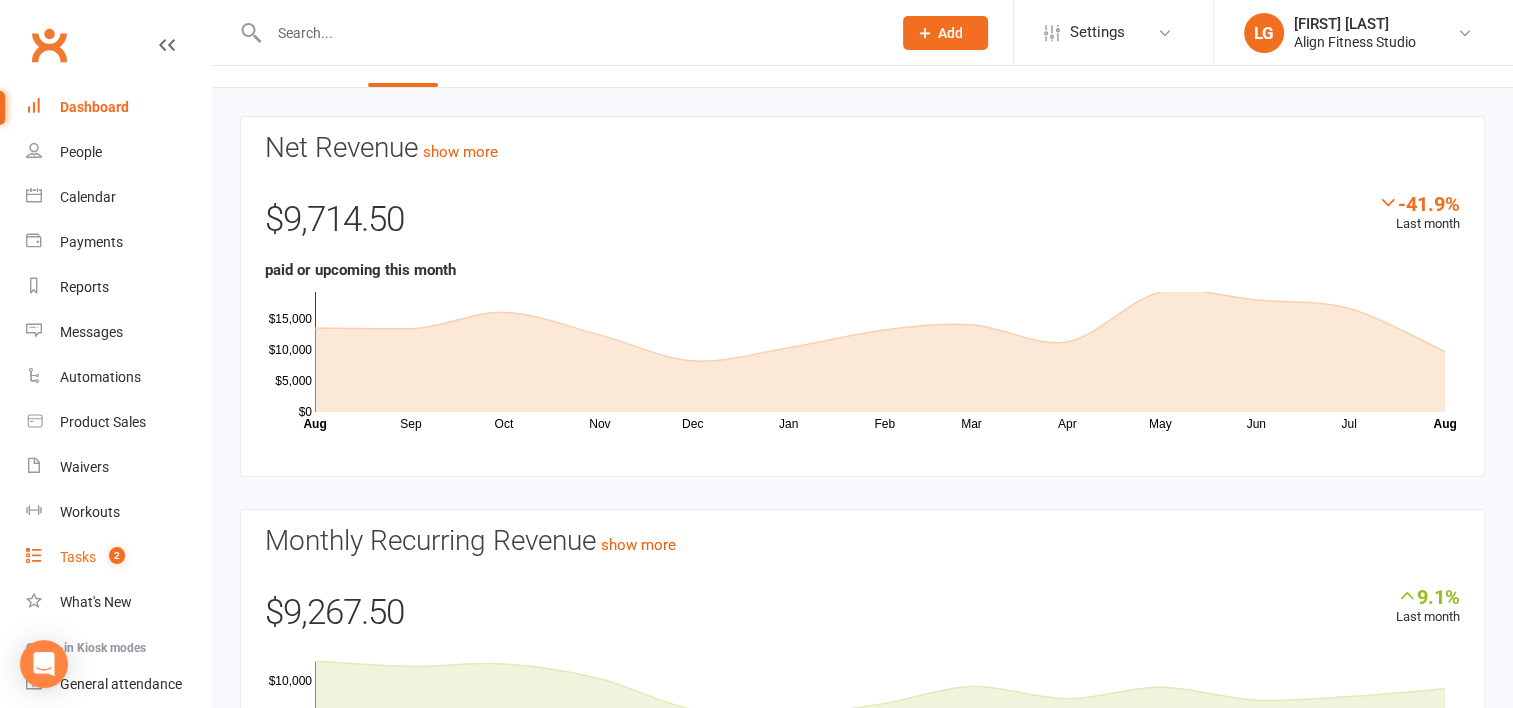 click on "Tasks" at bounding box center [78, 557] 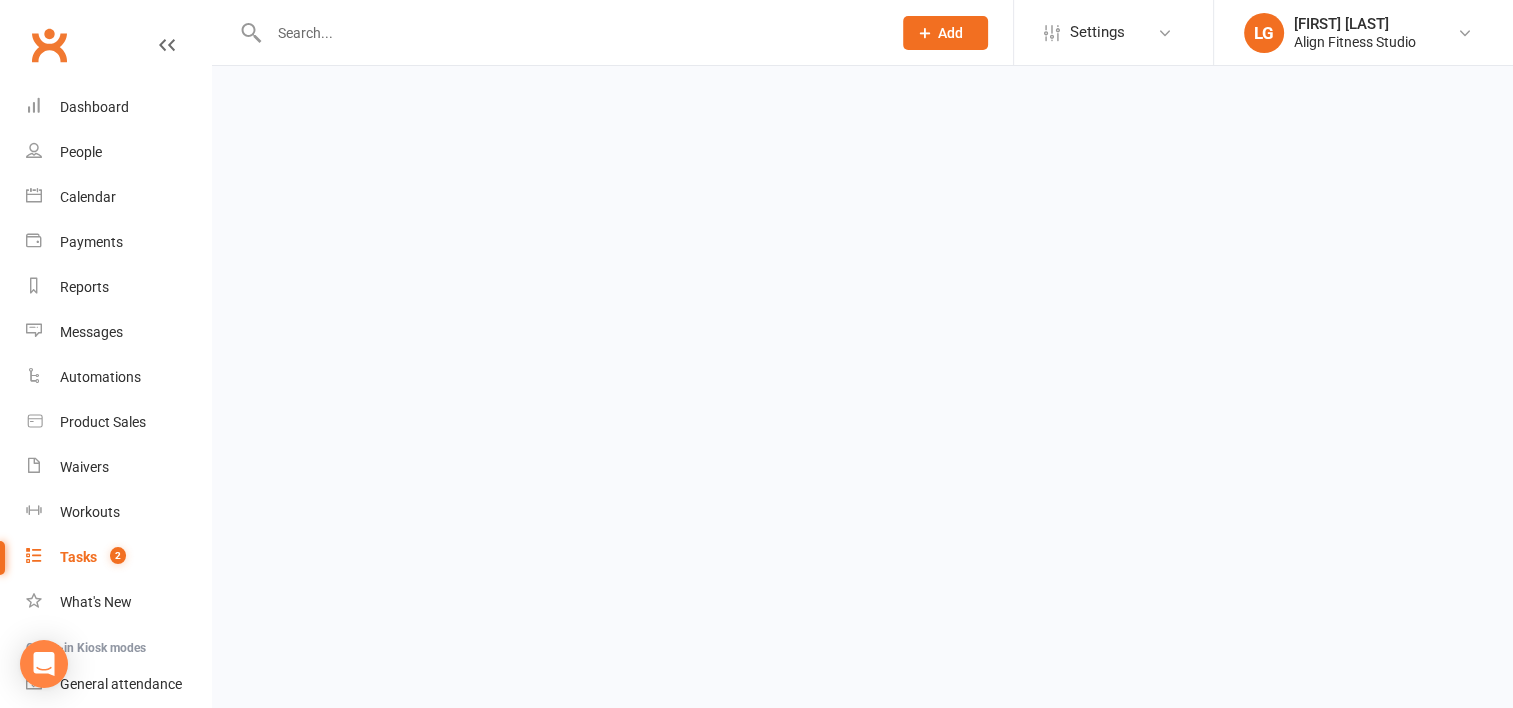 scroll, scrollTop: 0, scrollLeft: 0, axis: both 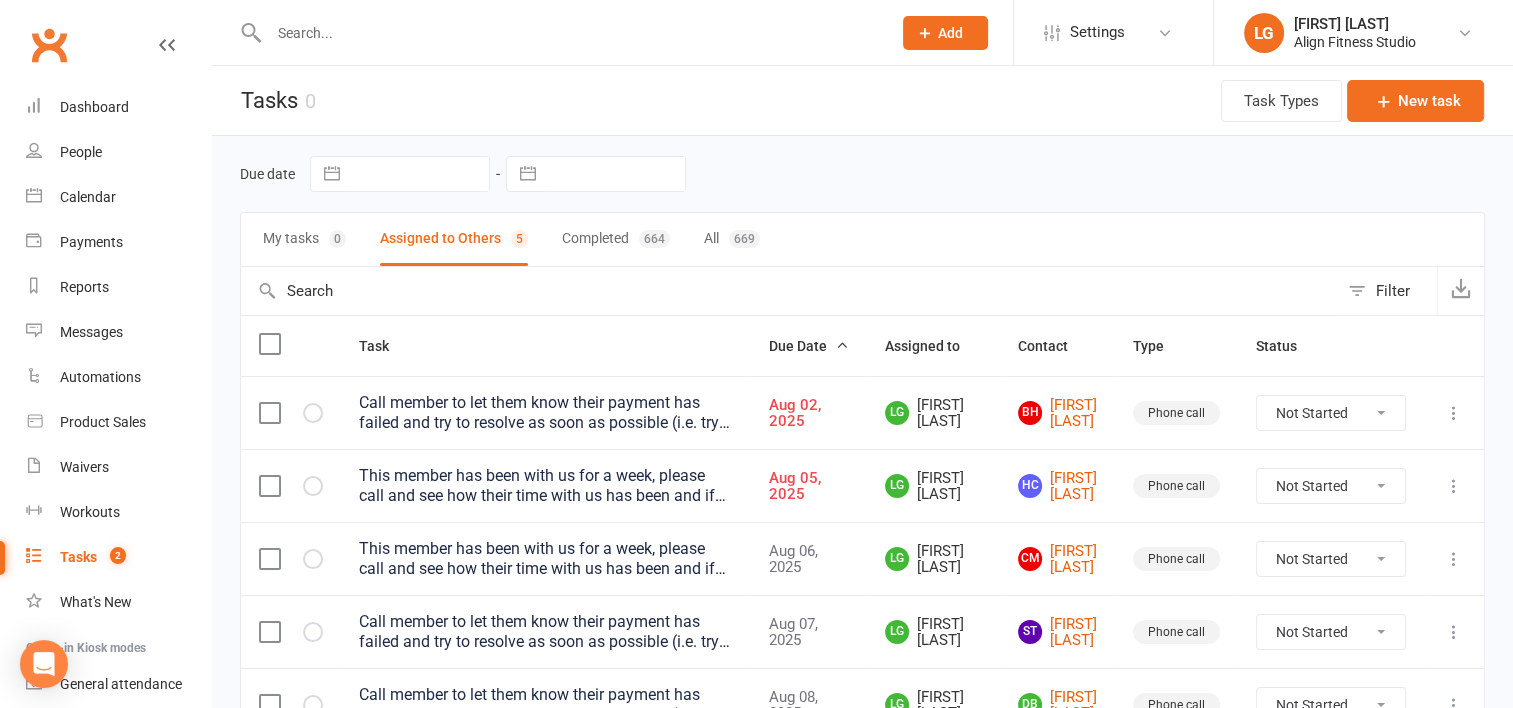 click on "BH Braxton Harkotsikas" at bounding box center (1057, 412) 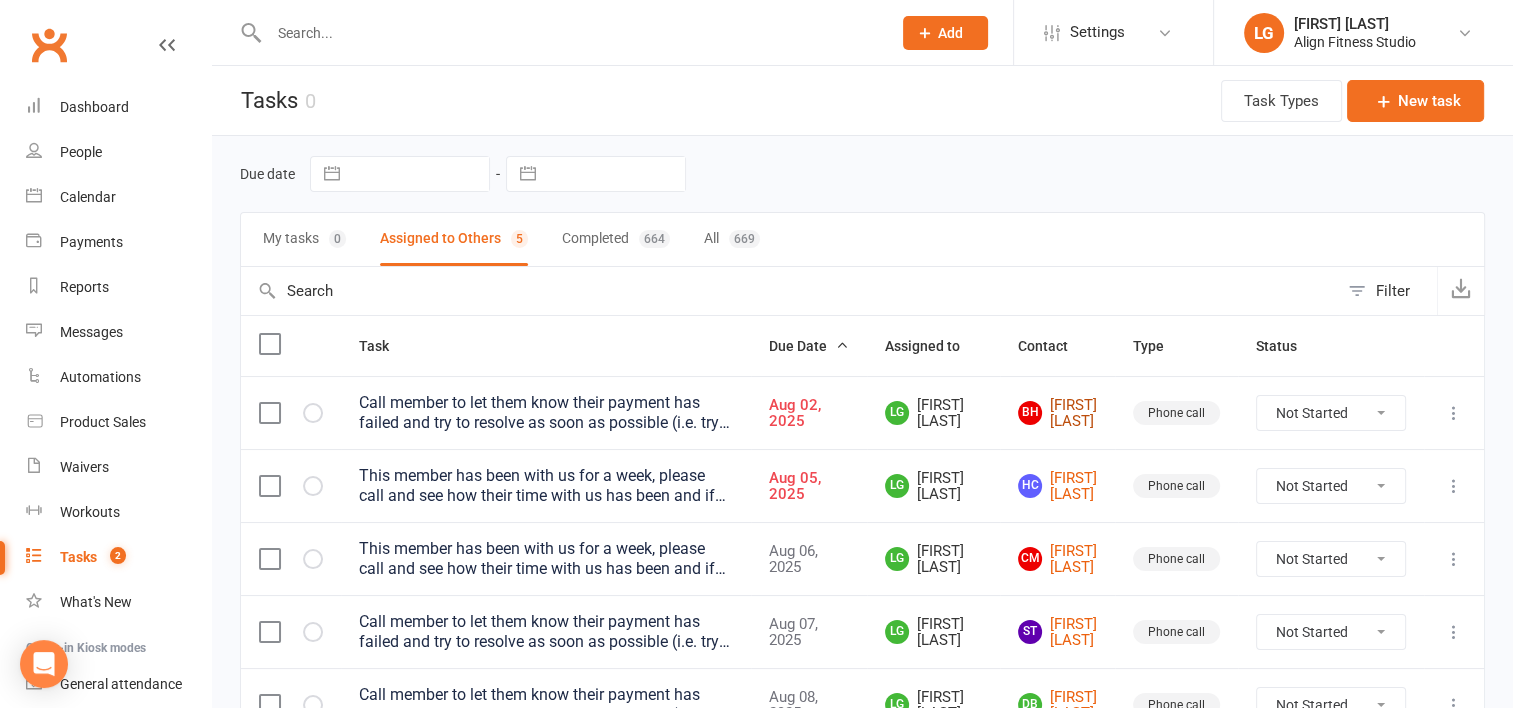 click on "BH Braxton Harkotsikas" at bounding box center [1057, 413] 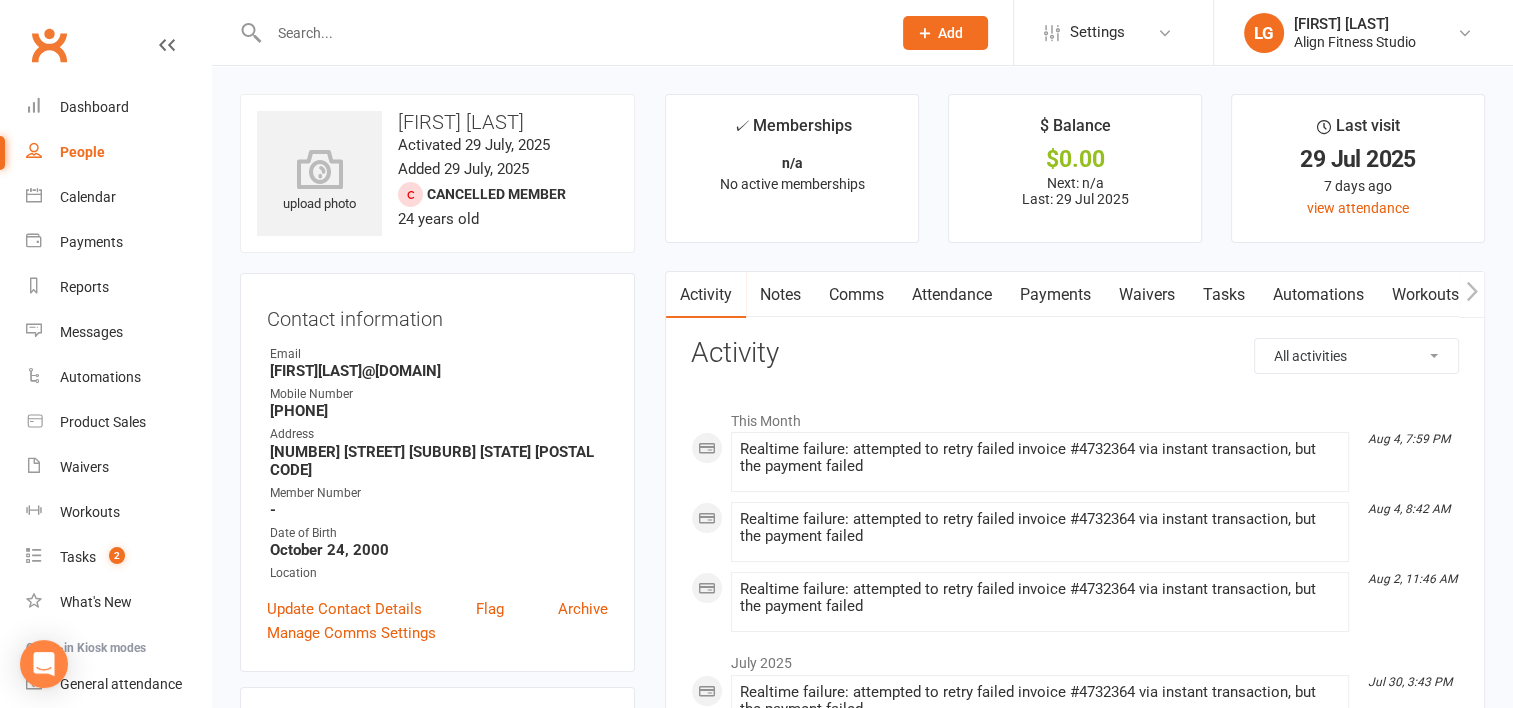 click 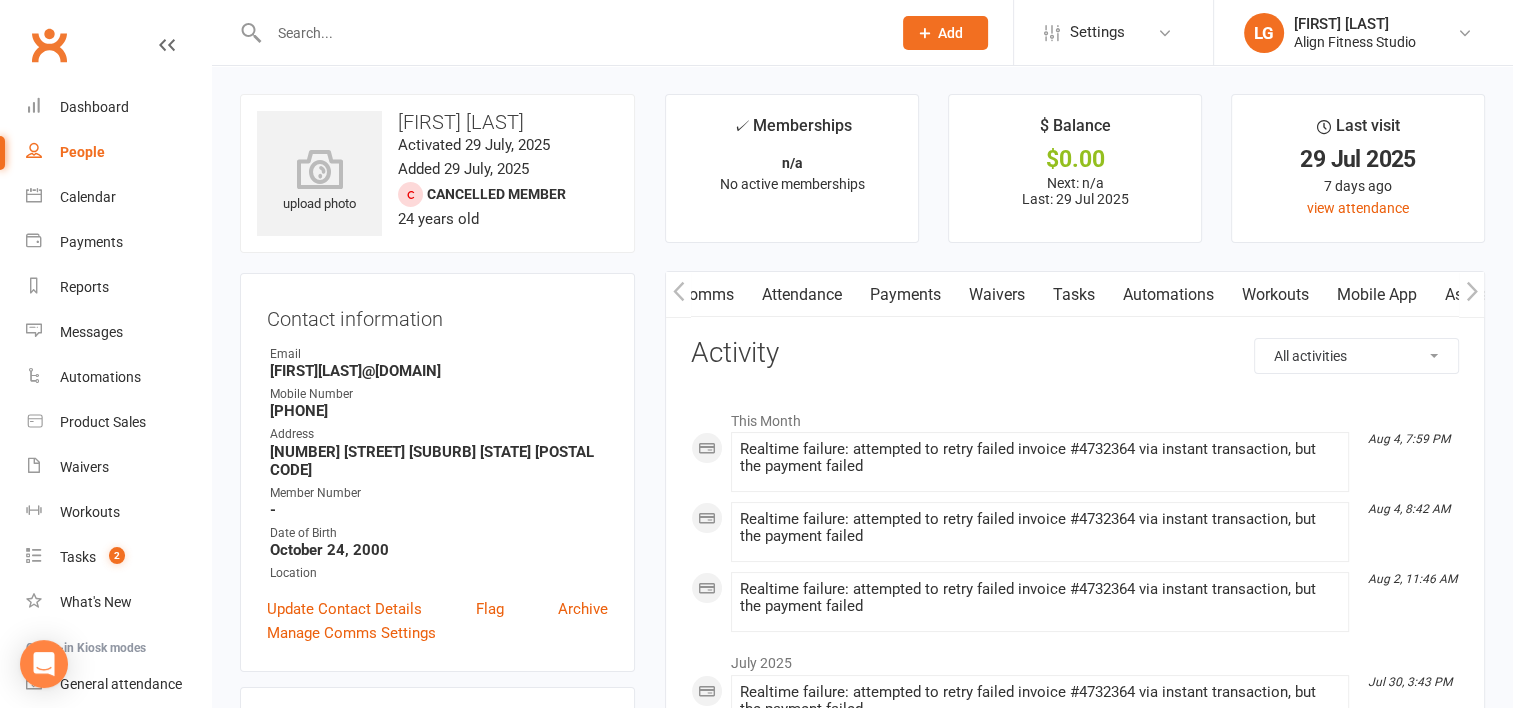 click 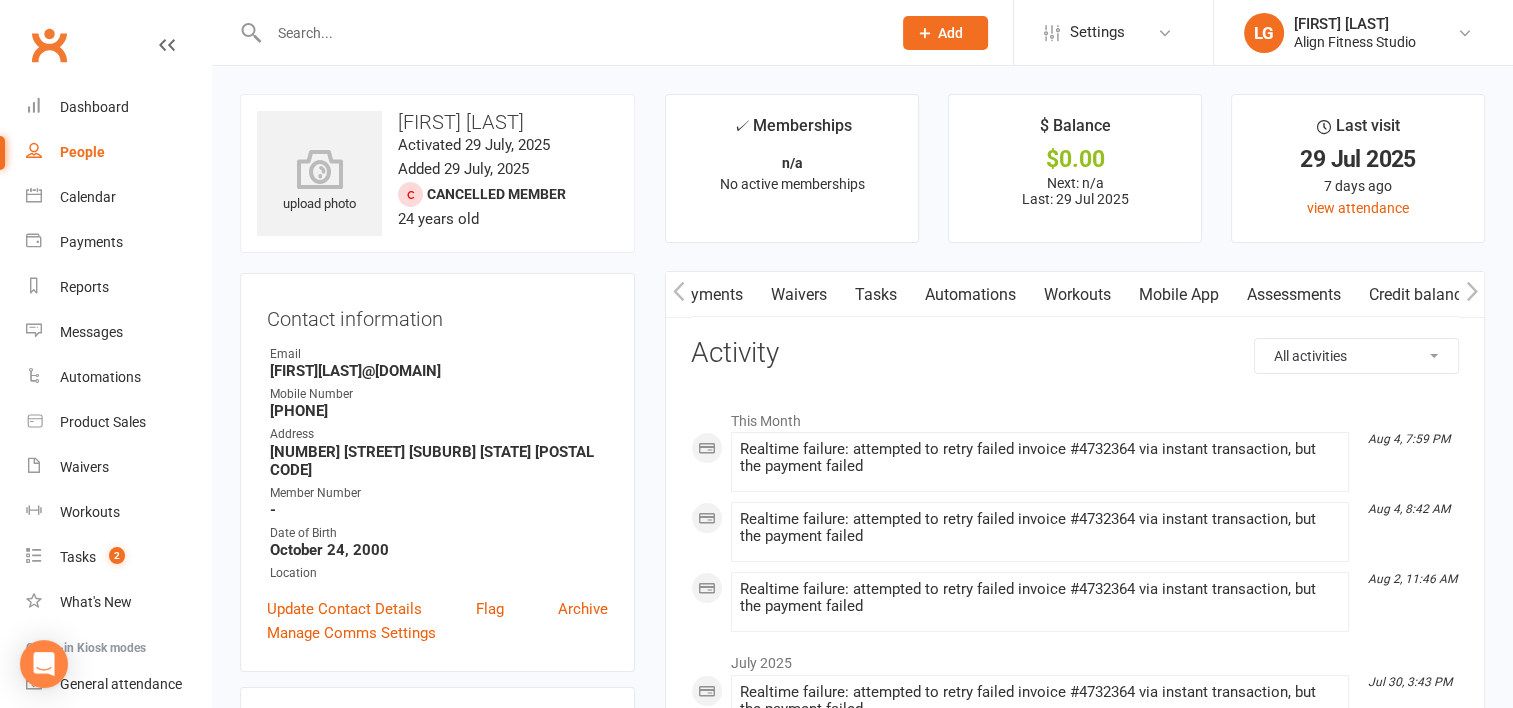 click 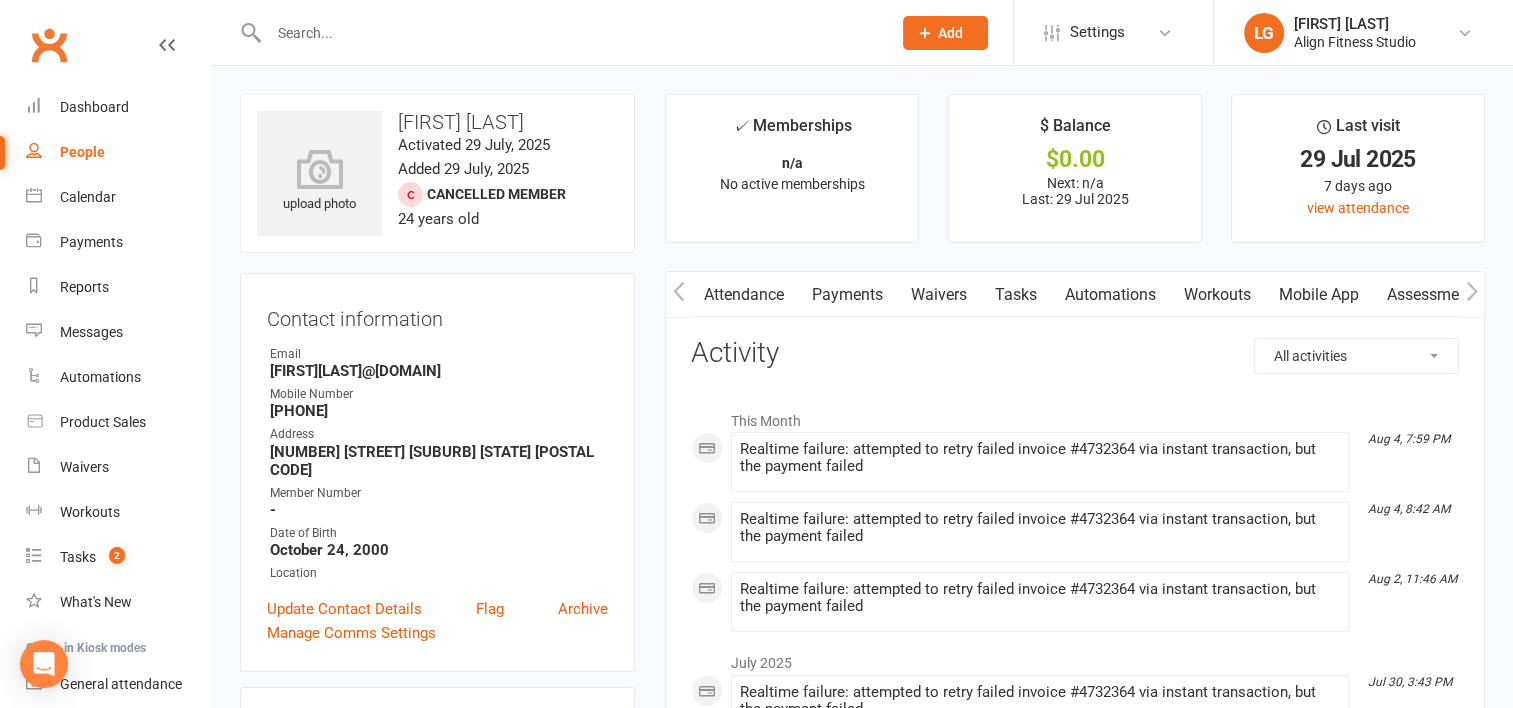 click 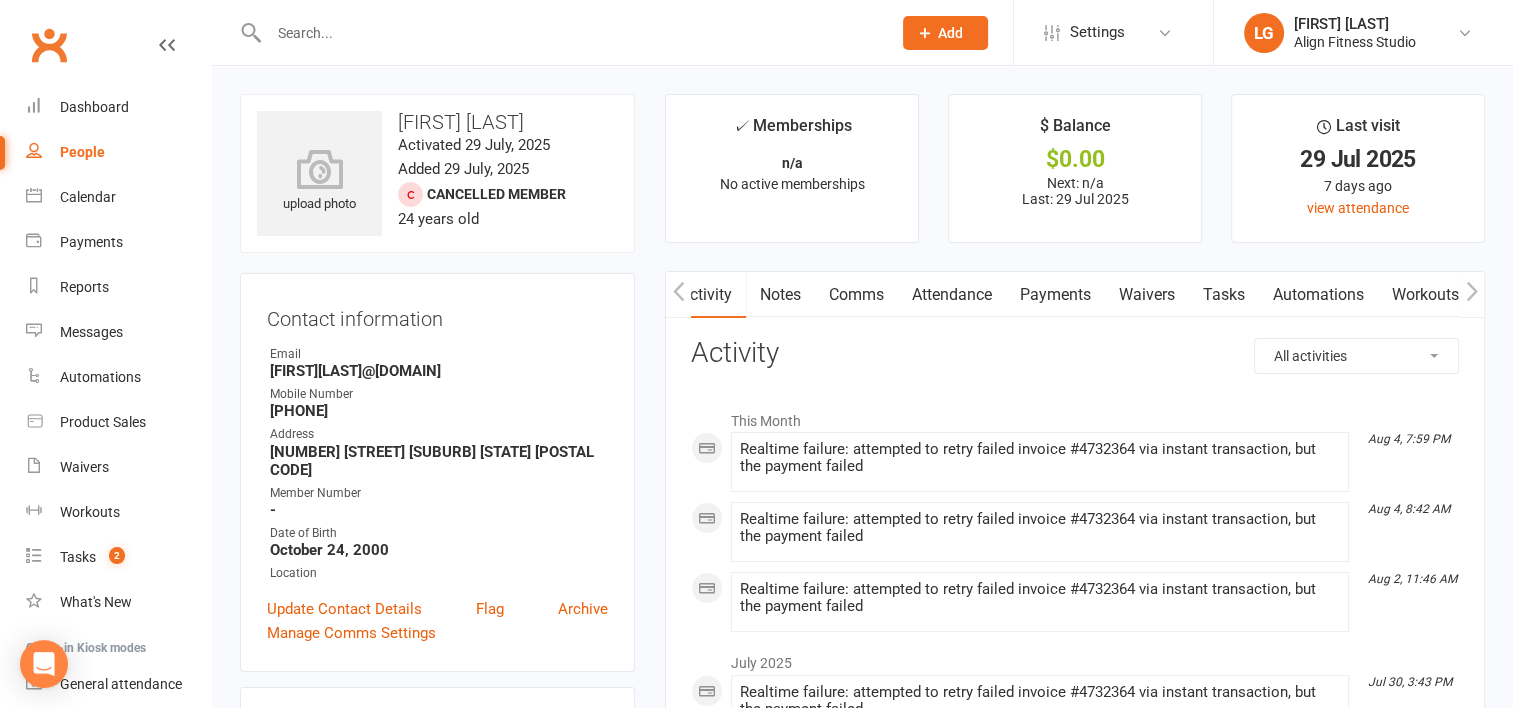 click on "Payments" at bounding box center (1055, 295) 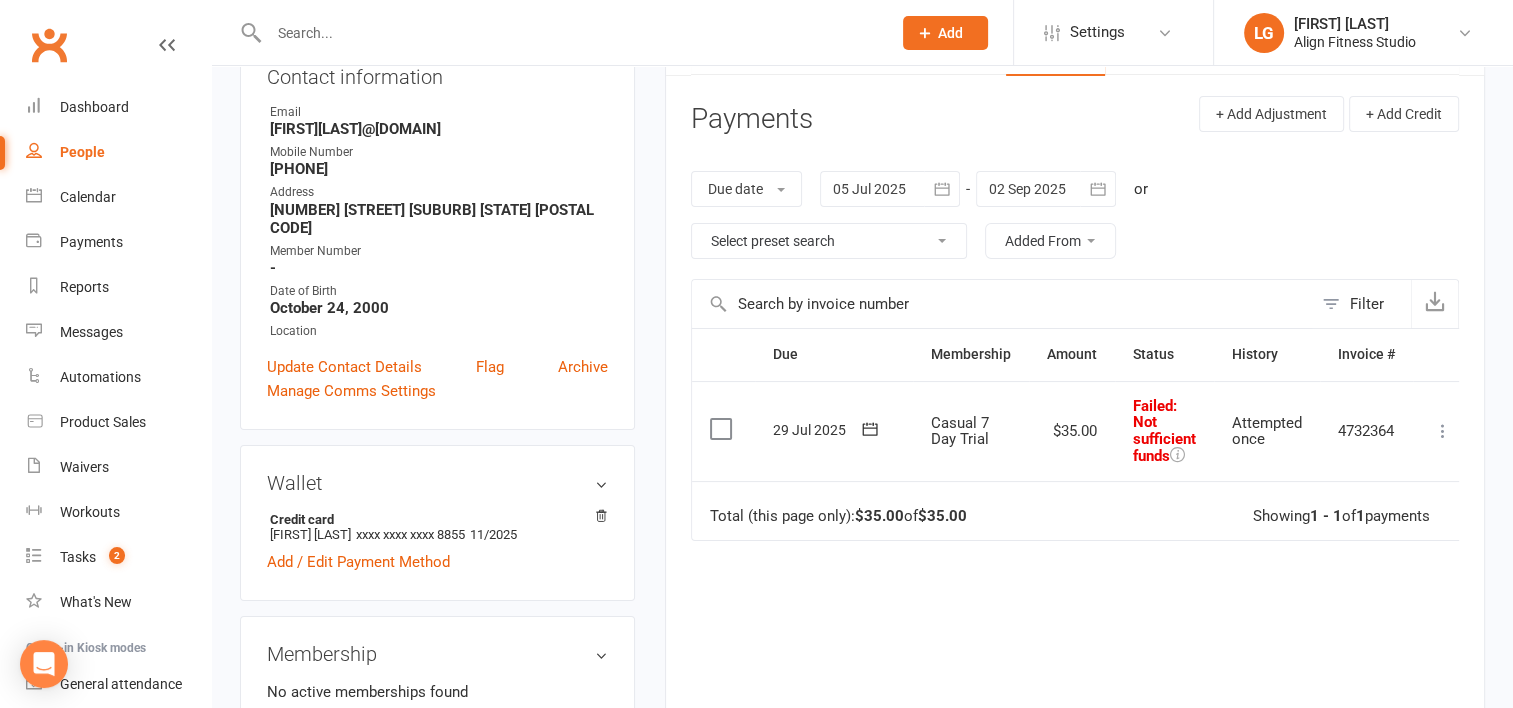 scroll, scrollTop: 243, scrollLeft: 0, axis: vertical 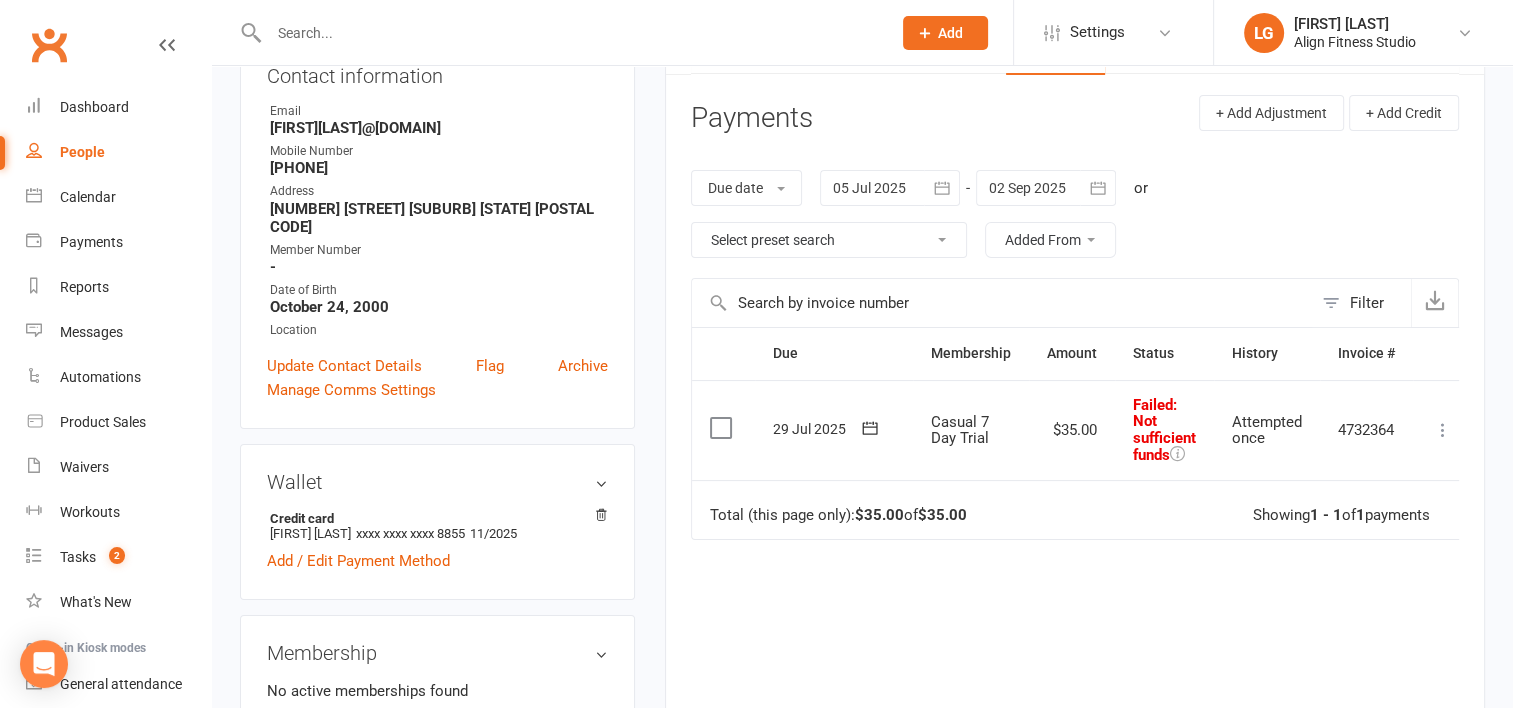 click at bounding box center (1443, 430) 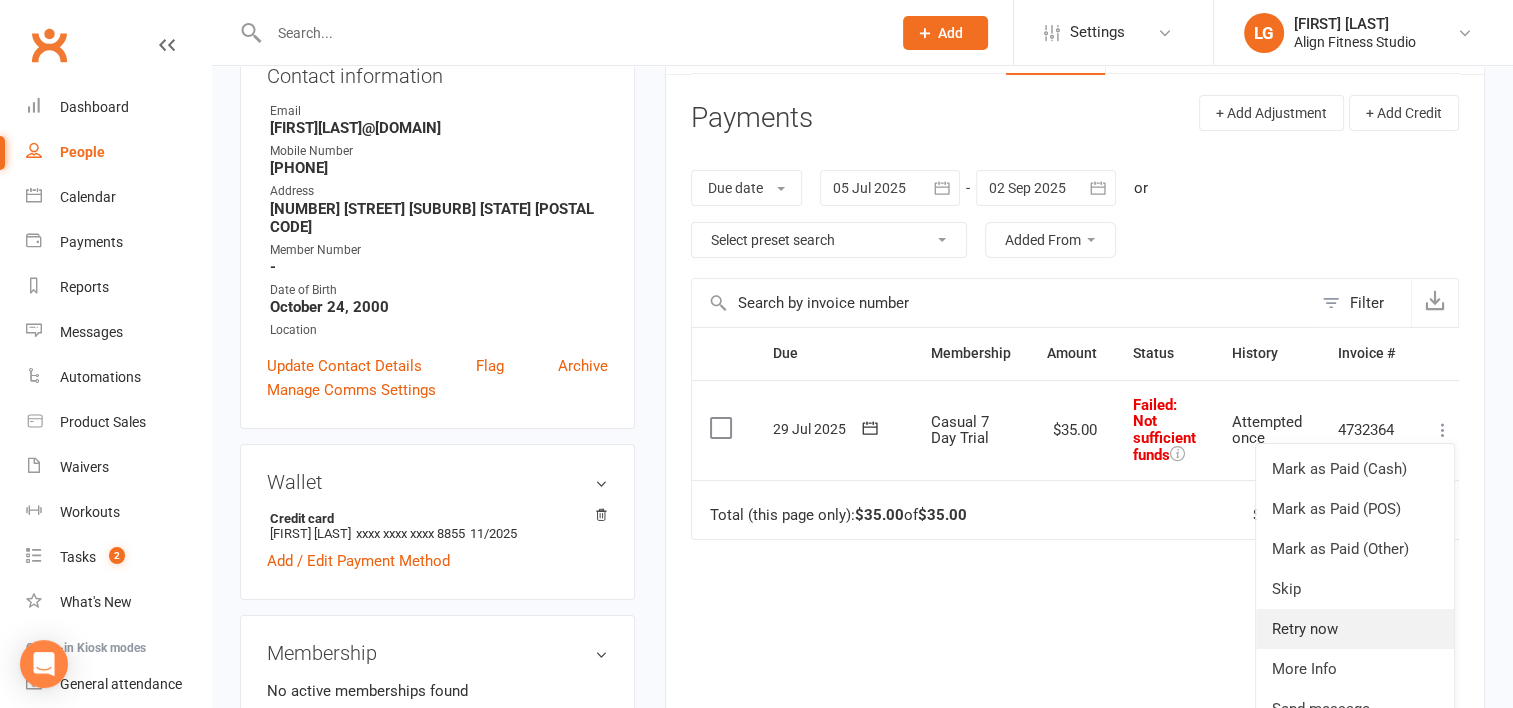 click on "Retry now" at bounding box center (1355, 629) 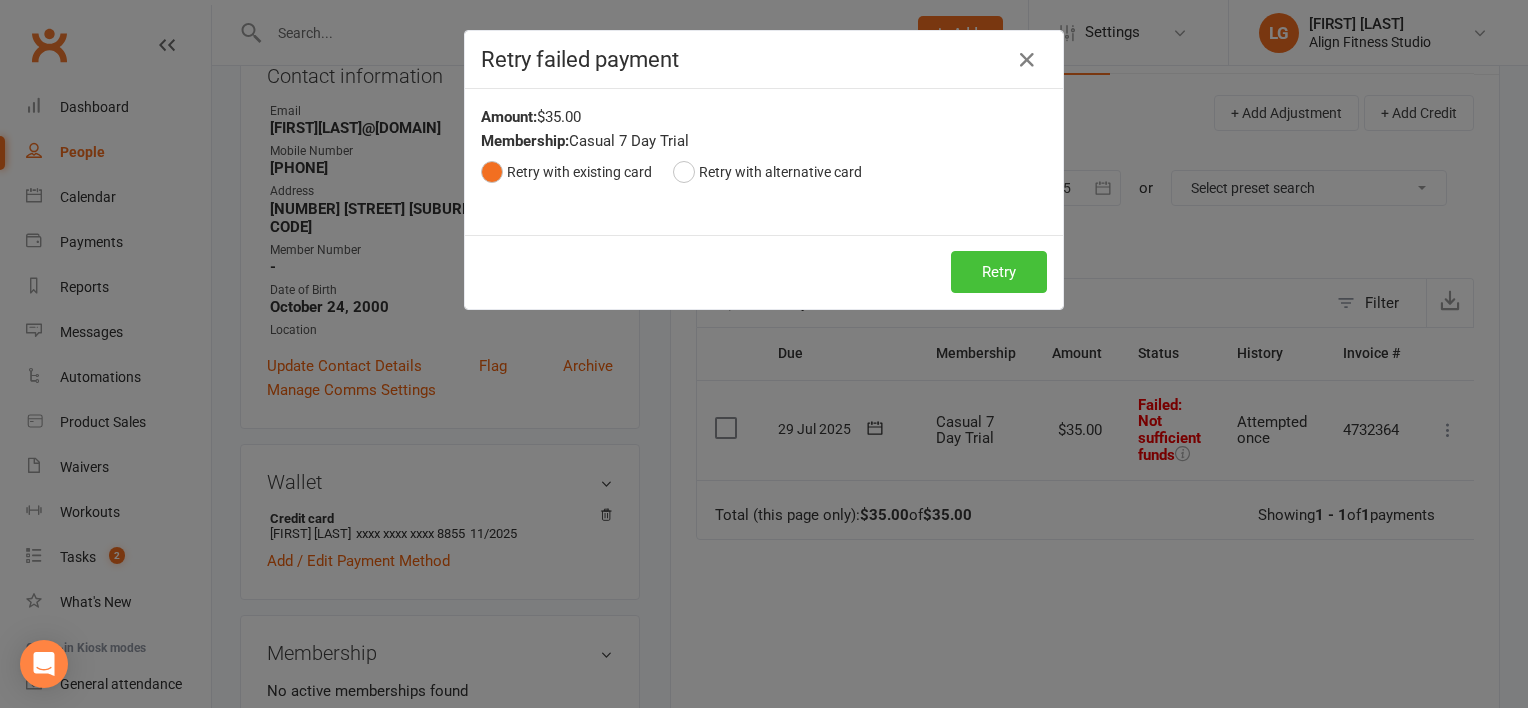click on "Retry" at bounding box center (999, 272) 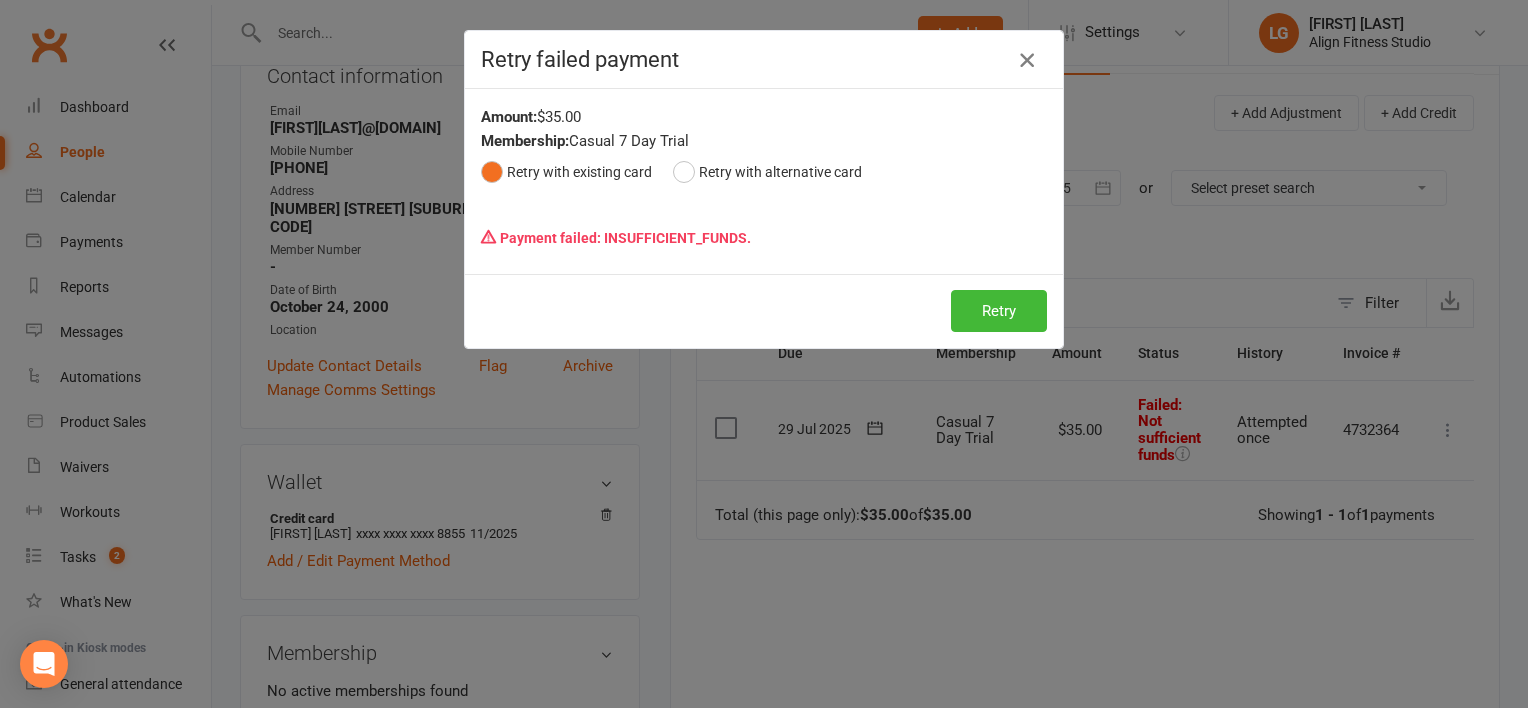 click at bounding box center [1027, 60] 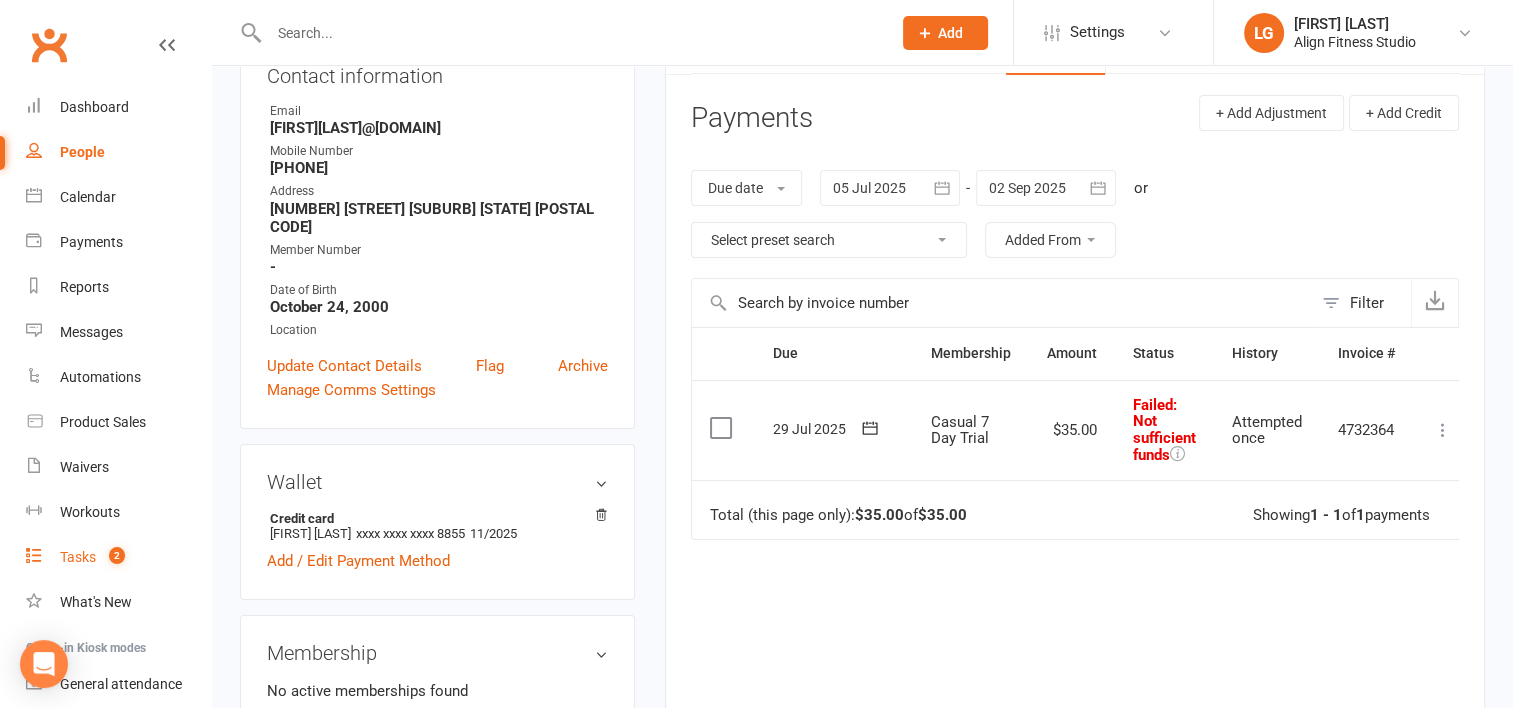 click on "Tasks" at bounding box center (78, 557) 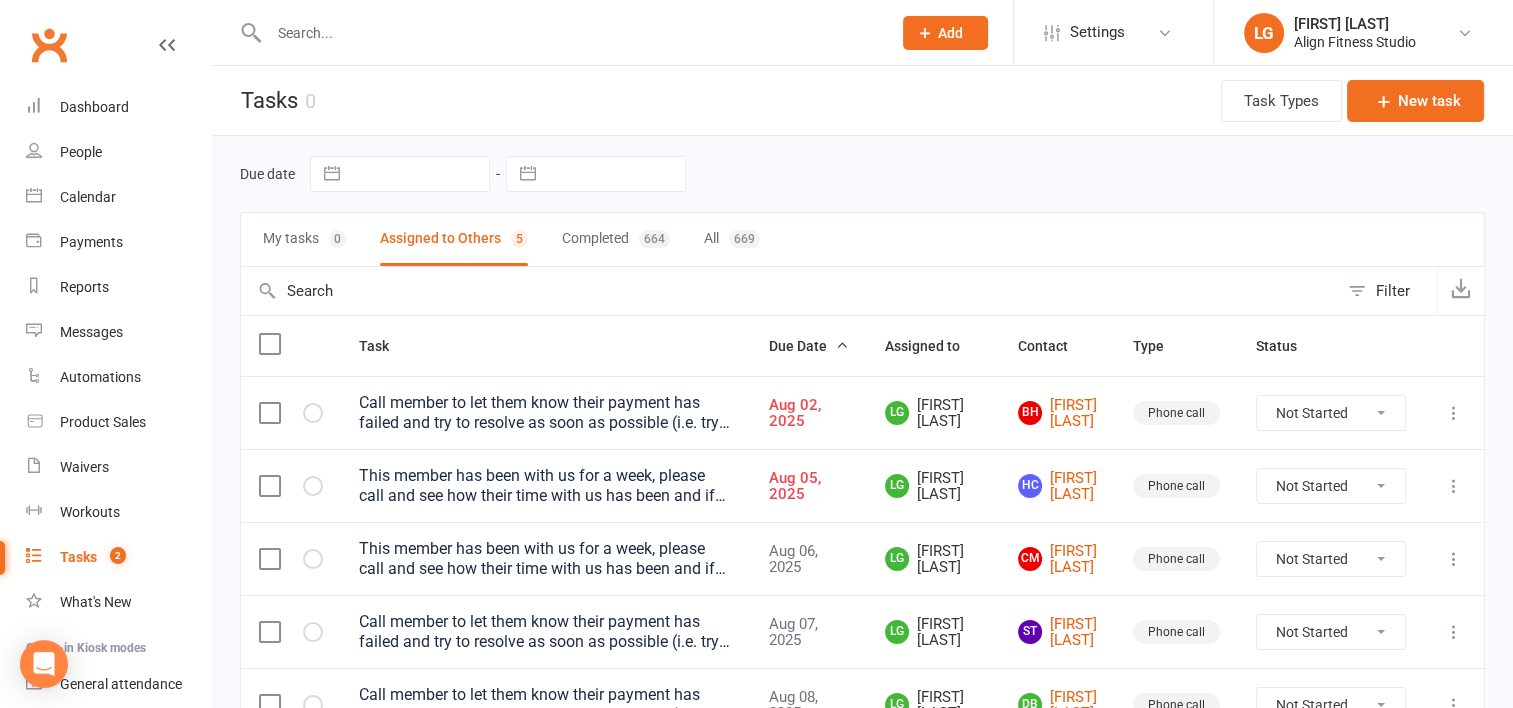 scroll, scrollTop: 116, scrollLeft: 0, axis: vertical 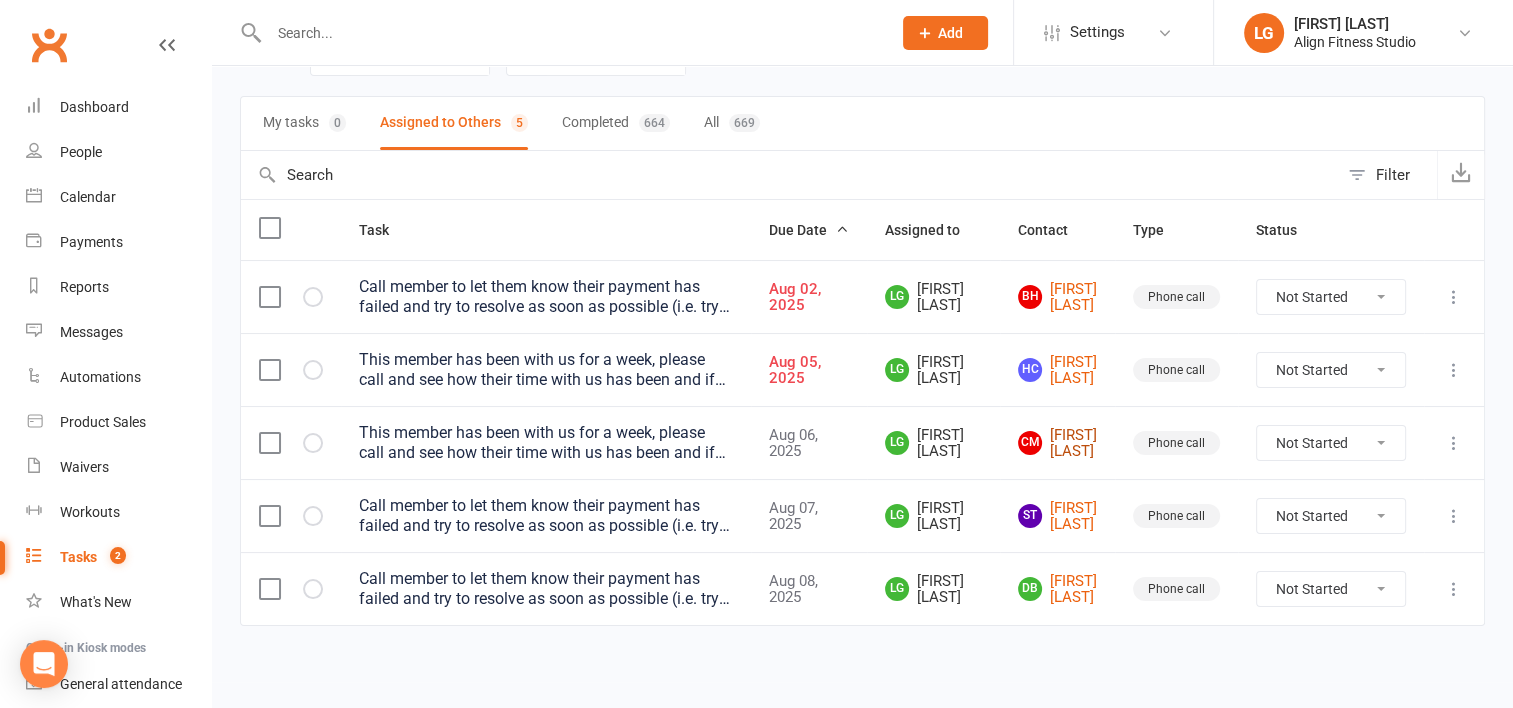 click on "CM Chelsea Mason" at bounding box center (1057, 443) 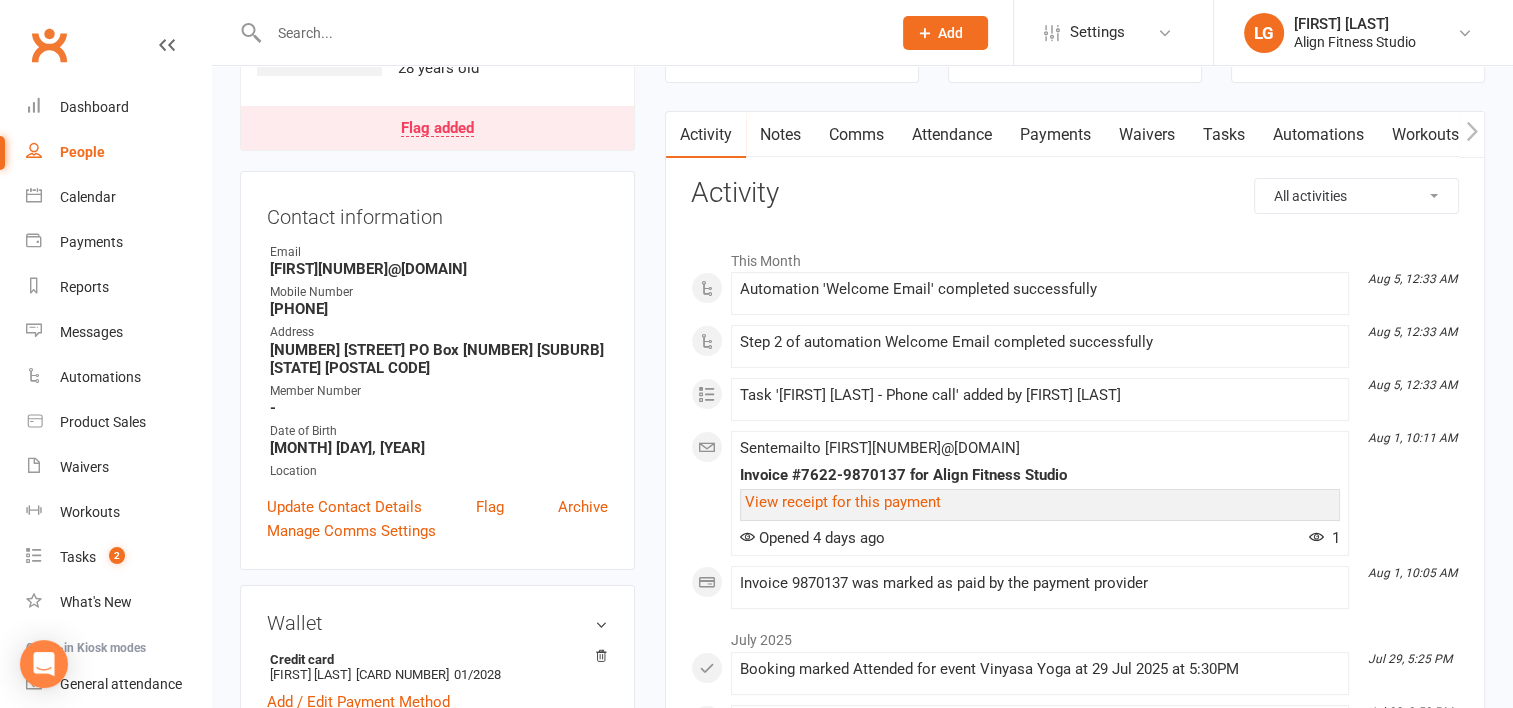 scroll, scrollTop: 0, scrollLeft: 0, axis: both 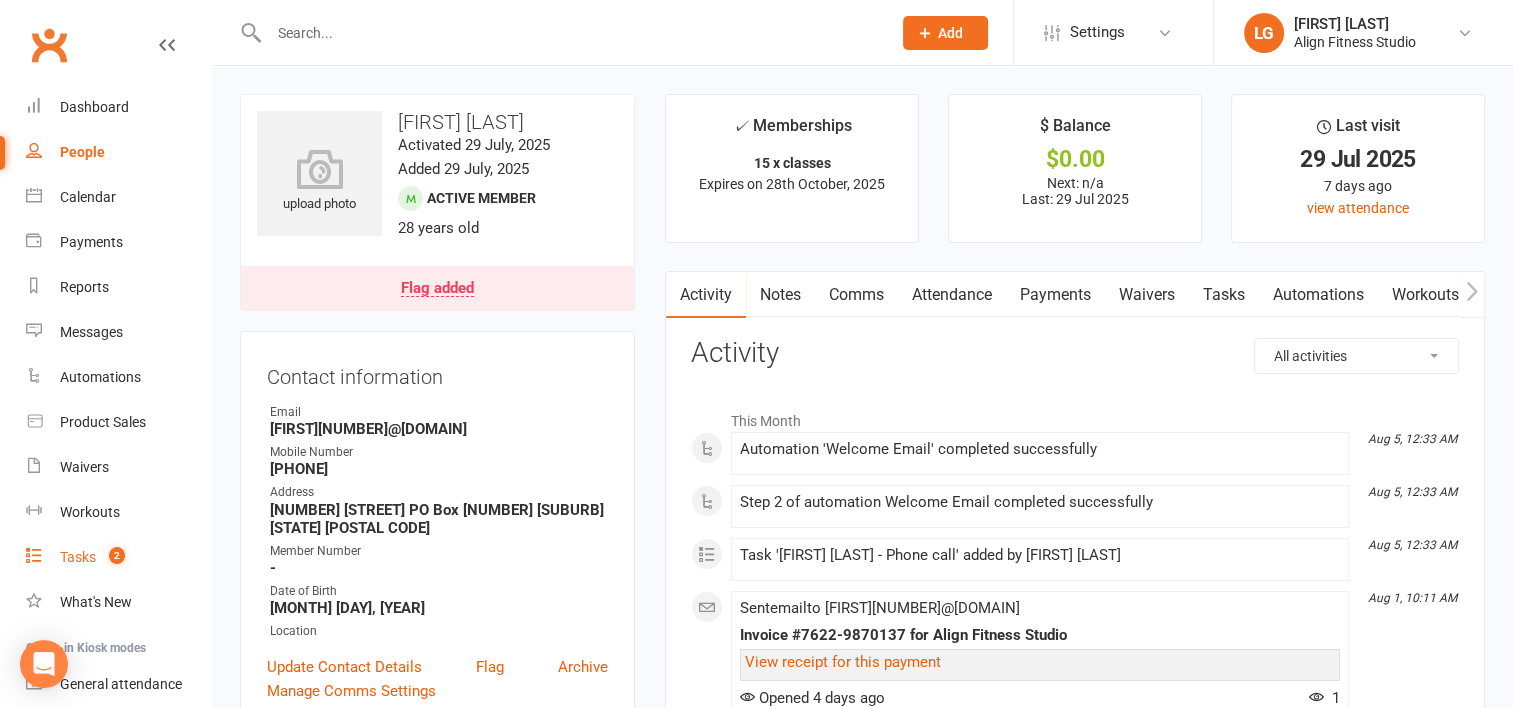 click on "Tasks" at bounding box center (78, 557) 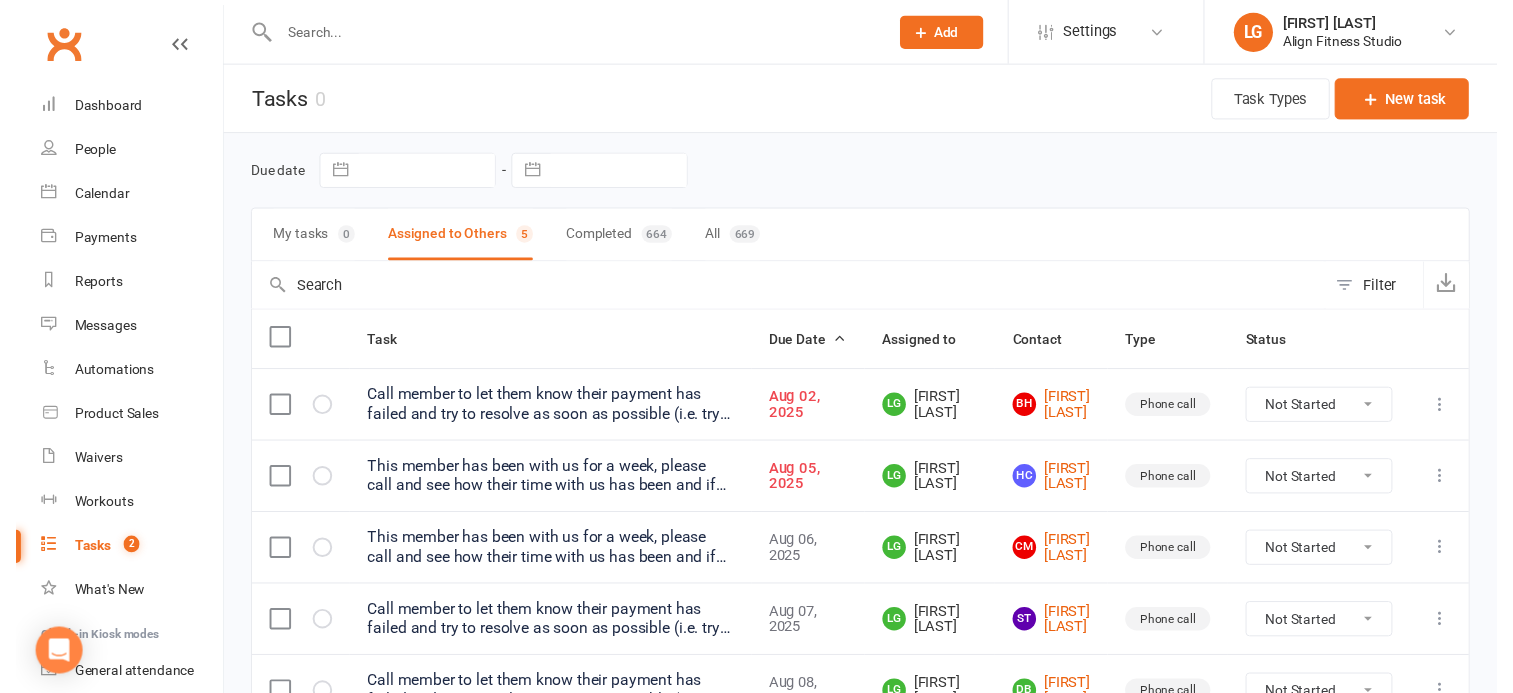 scroll, scrollTop: 116, scrollLeft: 0, axis: vertical 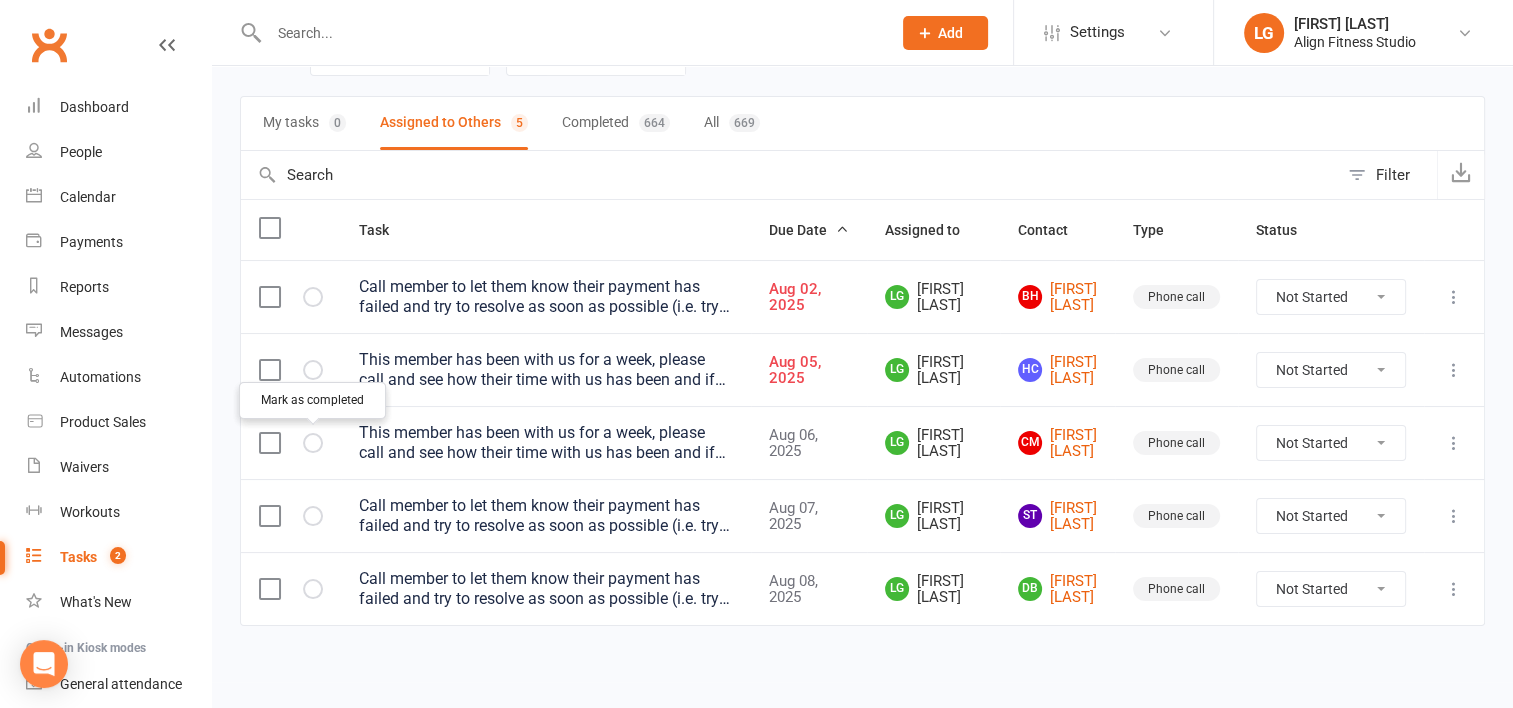 click at bounding box center [0, 0] 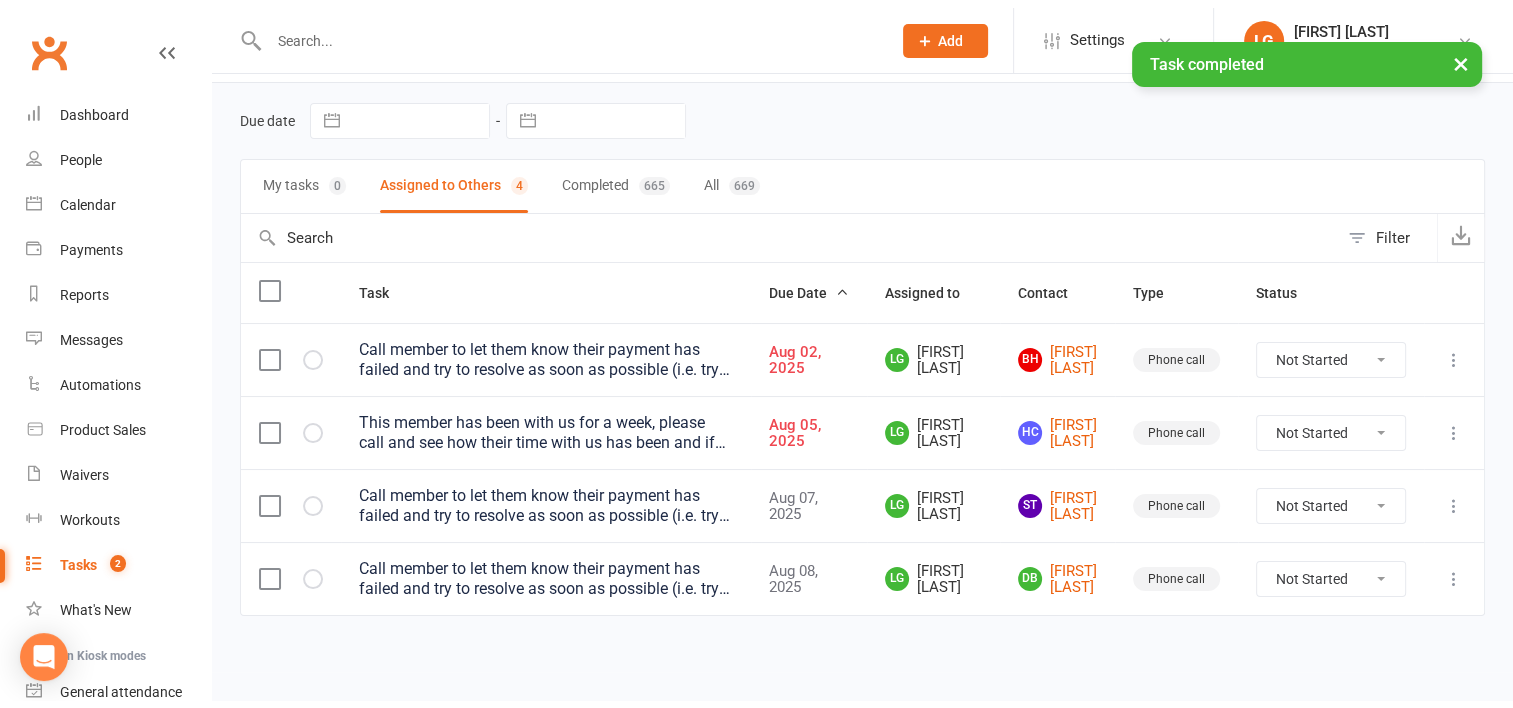 scroll, scrollTop: 44, scrollLeft: 0, axis: vertical 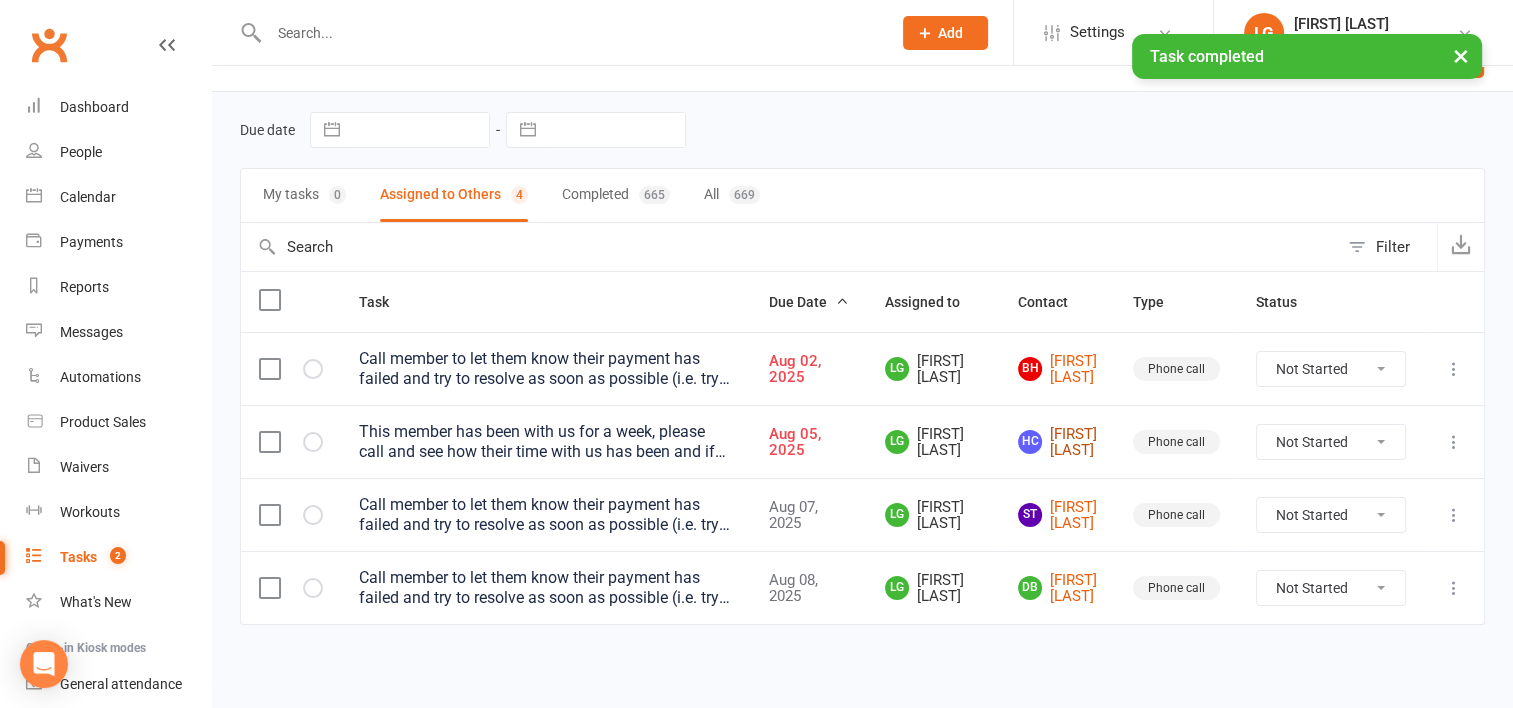 click on "HC Hannah Campbell" at bounding box center (1057, 442) 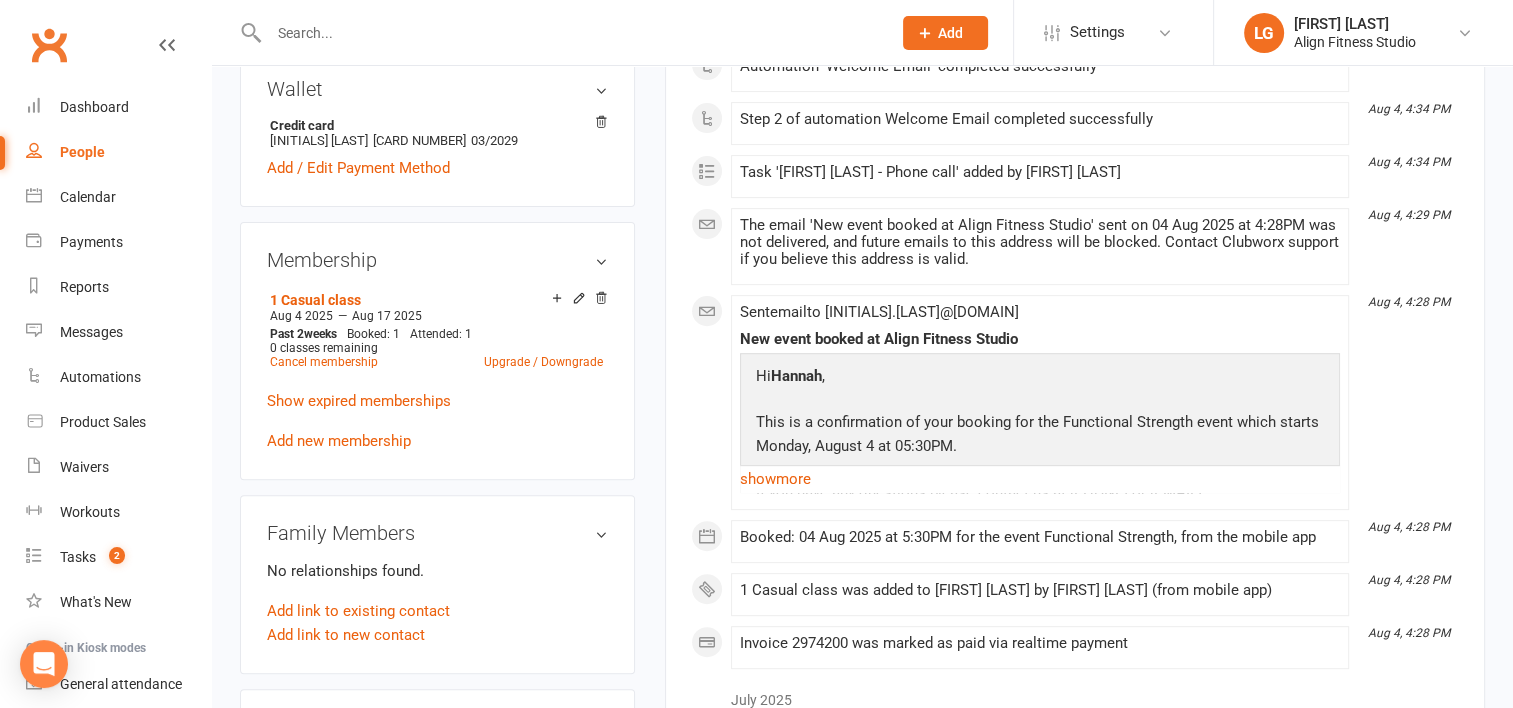 scroll, scrollTop: 640, scrollLeft: 0, axis: vertical 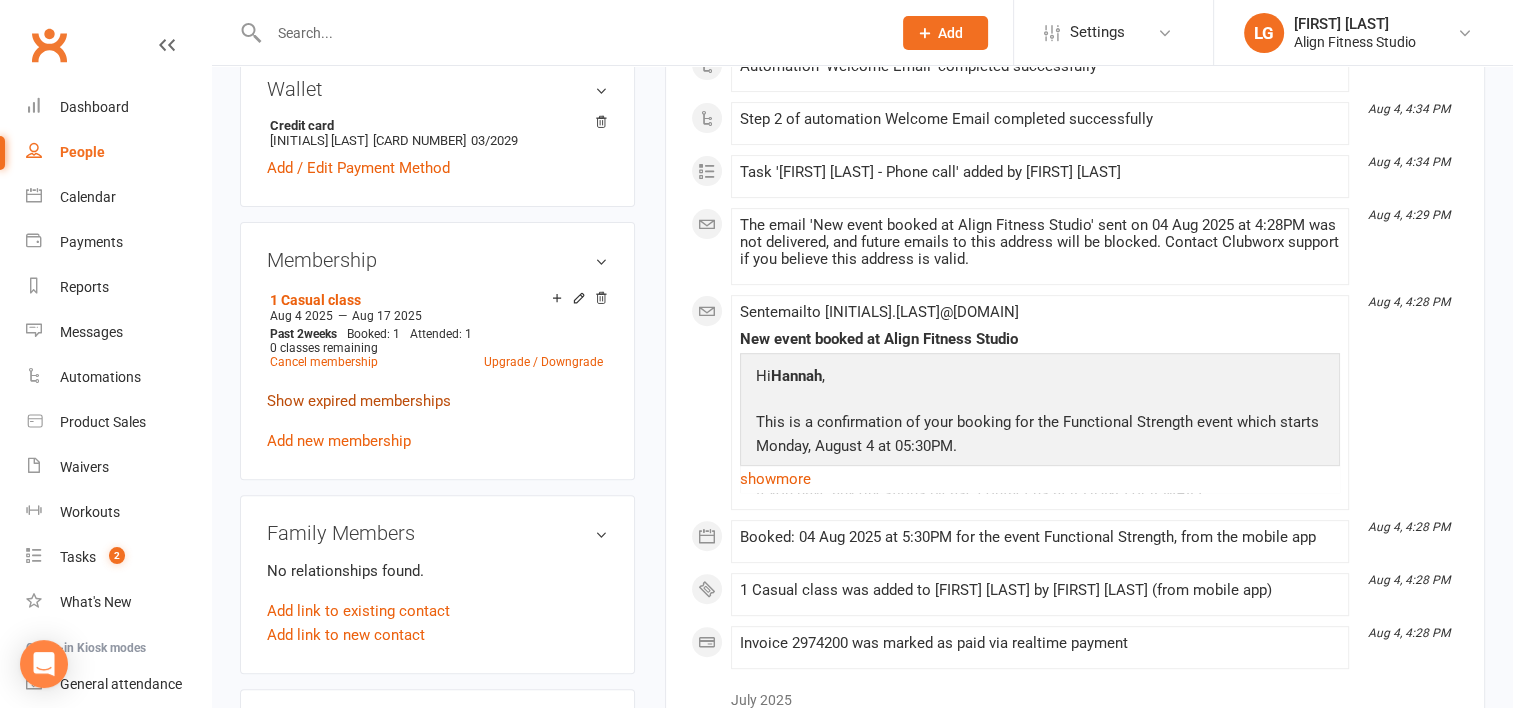 click on "Show expired memberships" at bounding box center [359, 401] 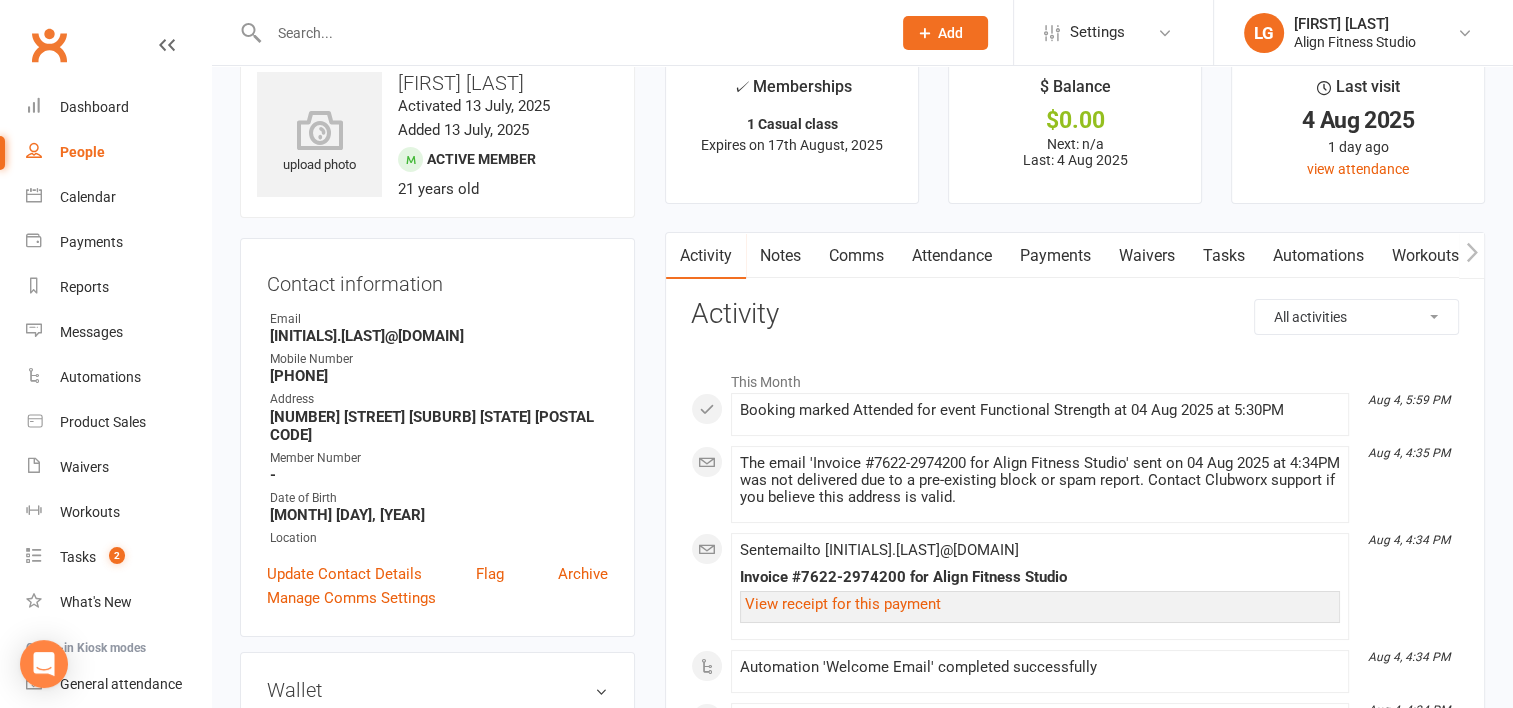 scroll, scrollTop: 0, scrollLeft: 0, axis: both 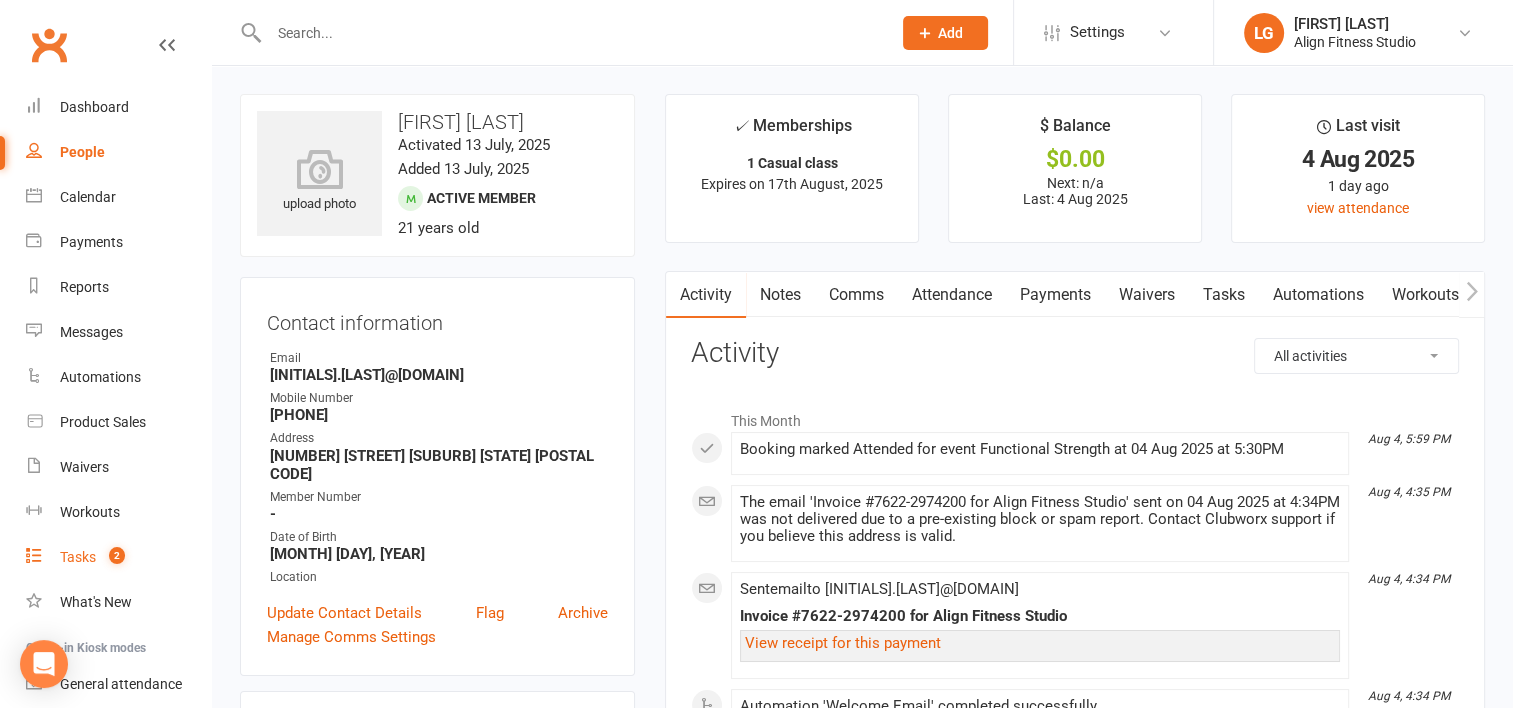 click on "Tasks" at bounding box center (78, 557) 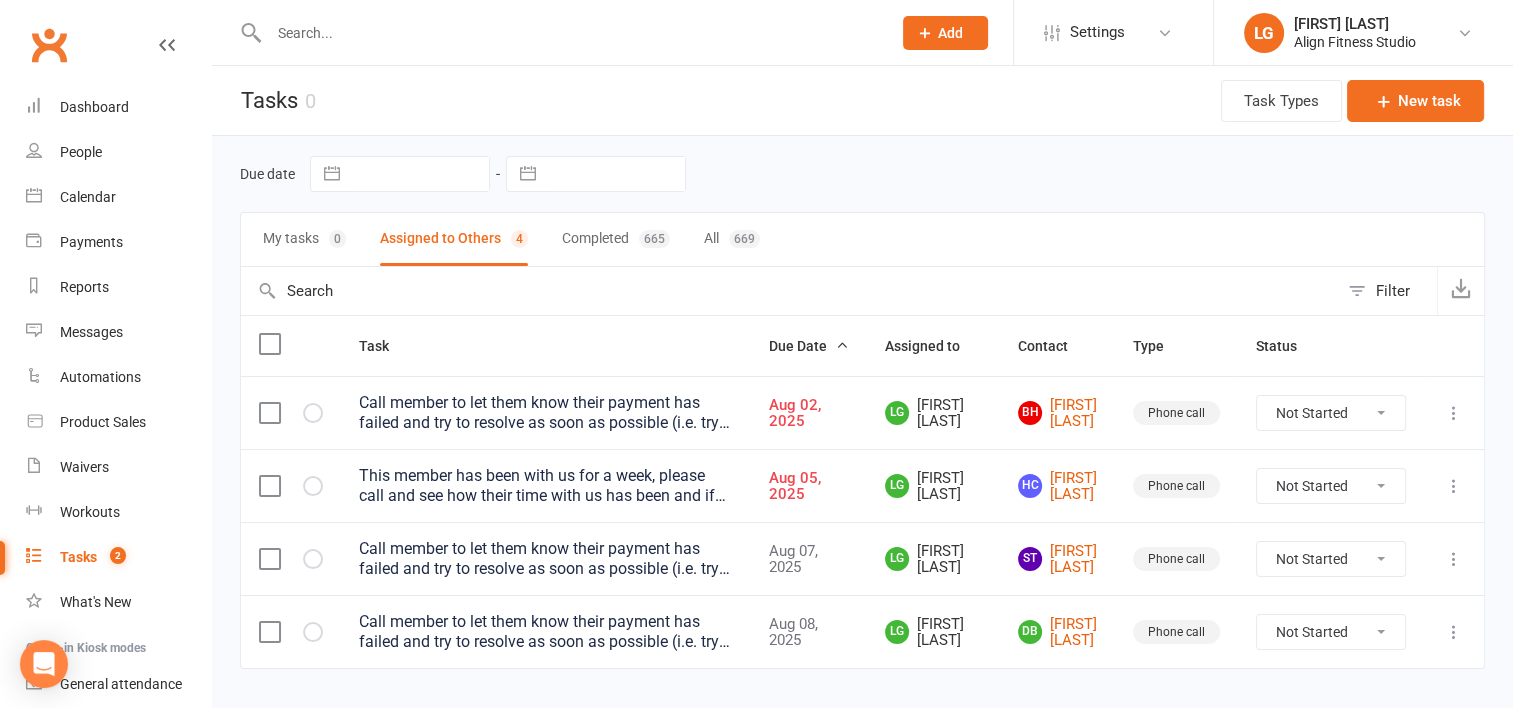 scroll, scrollTop: 44, scrollLeft: 0, axis: vertical 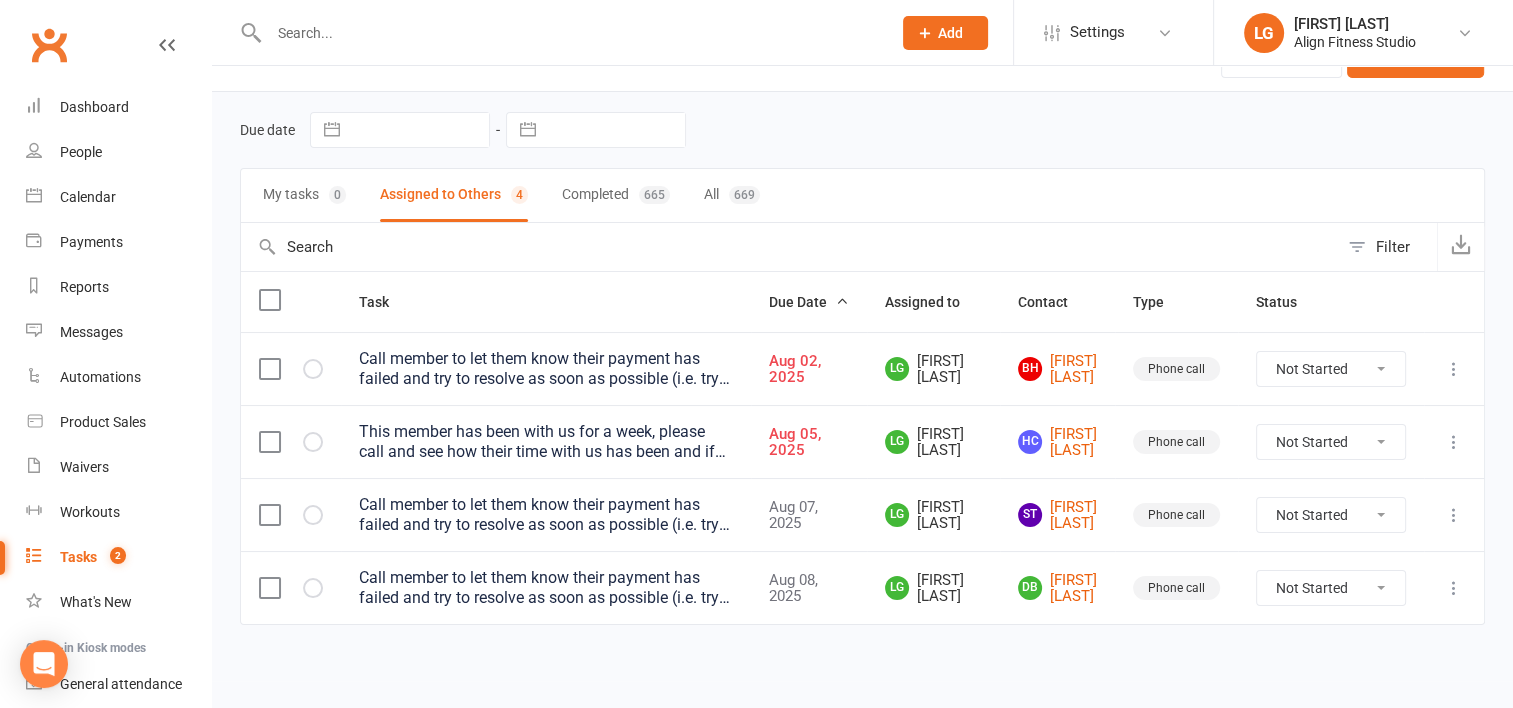 click at bounding box center [570, 33] 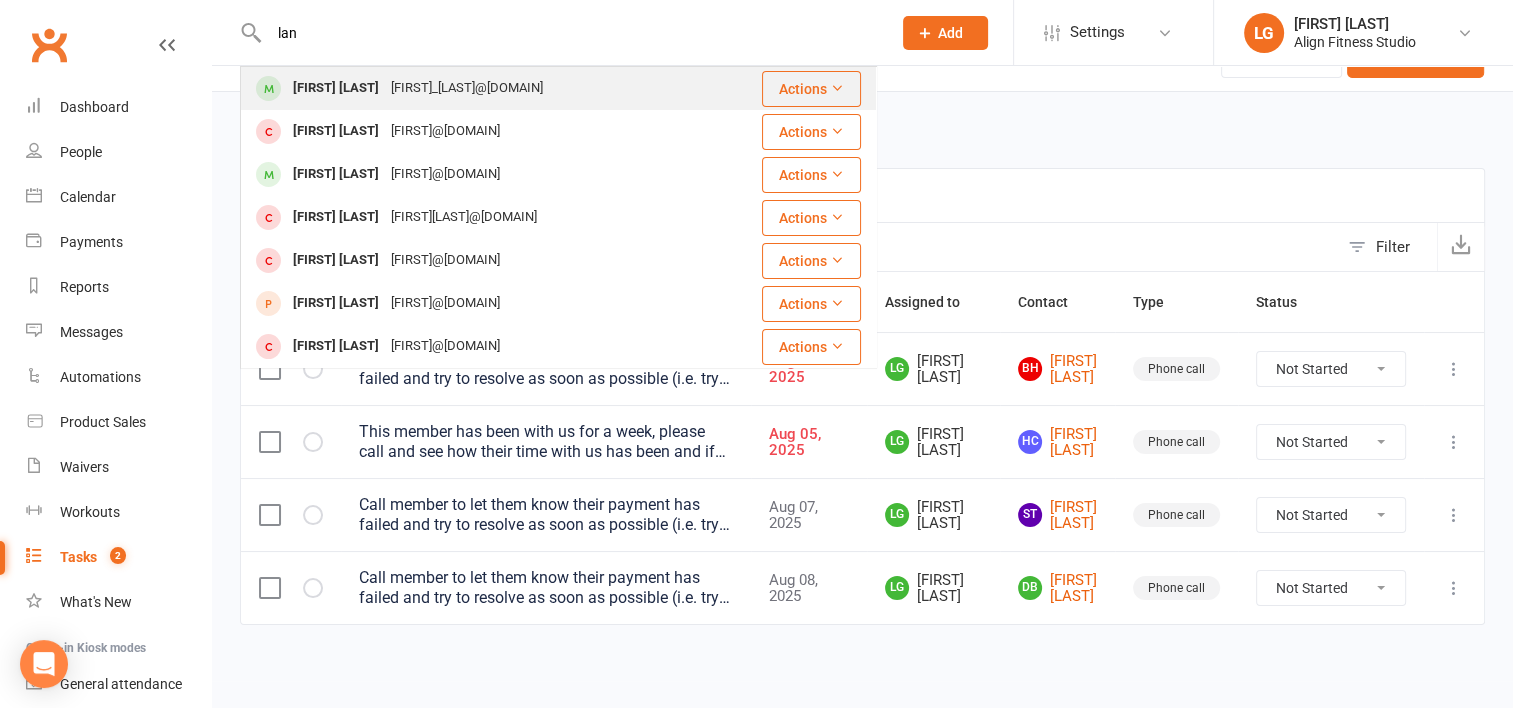 type on "lan" 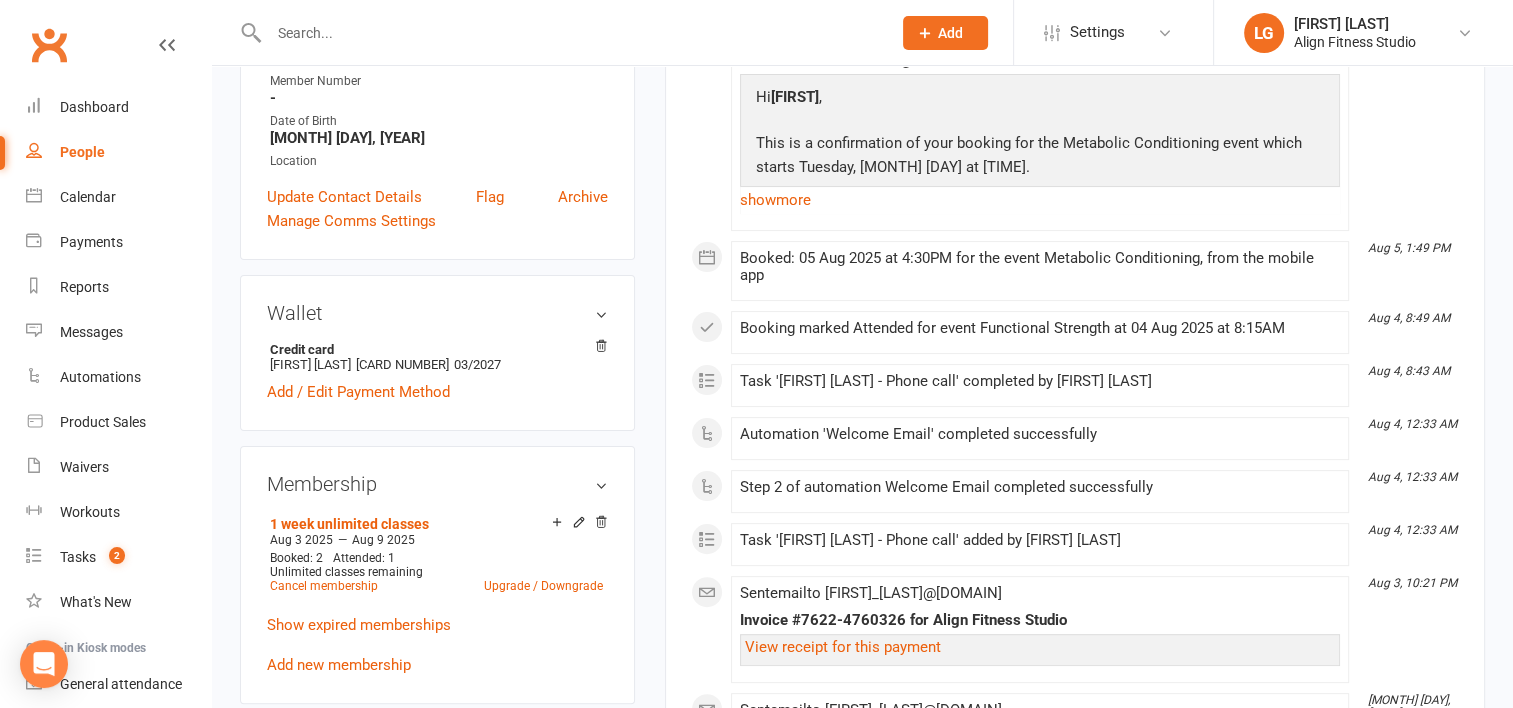 scroll, scrollTop: 602, scrollLeft: 0, axis: vertical 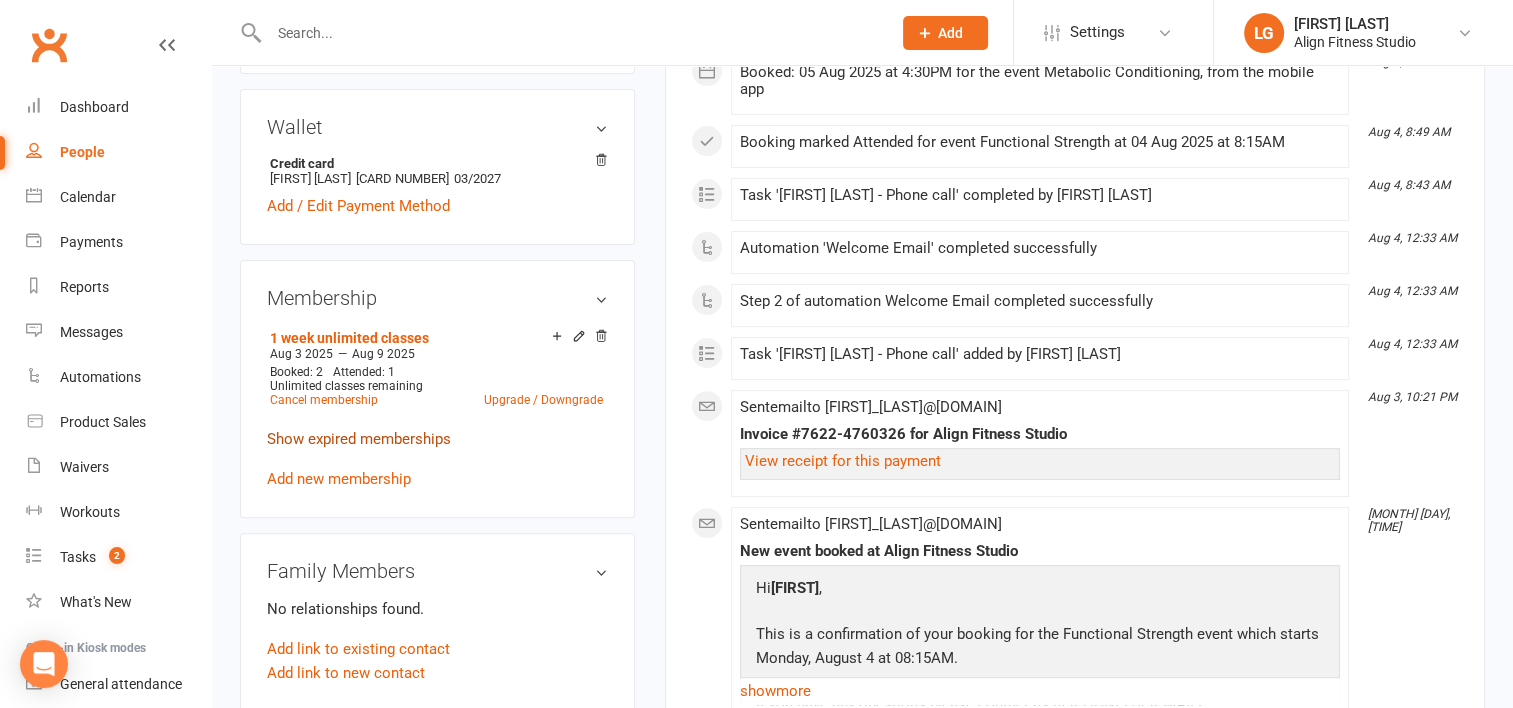 click on "Show expired memberships" at bounding box center (359, 439) 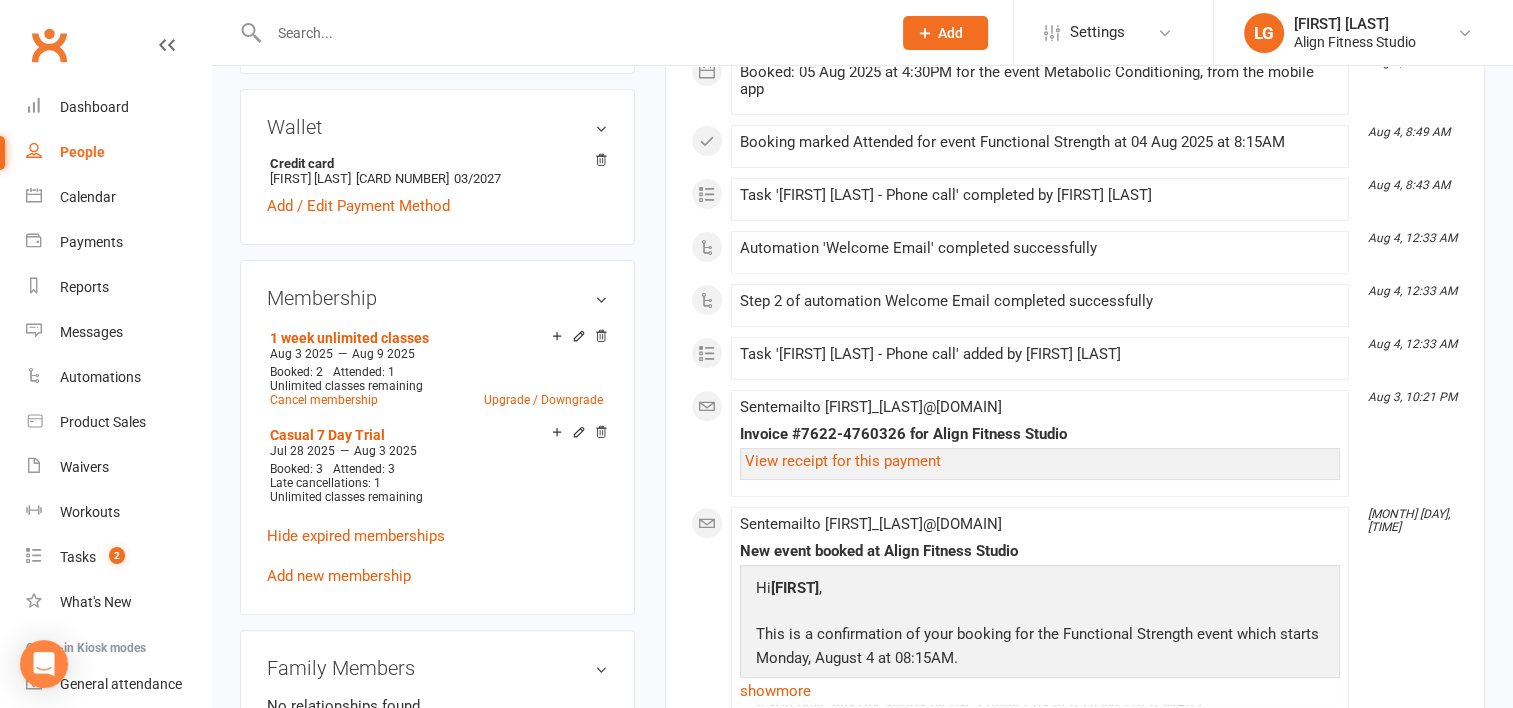 scroll, scrollTop: 0, scrollLeft: 0, axis: both 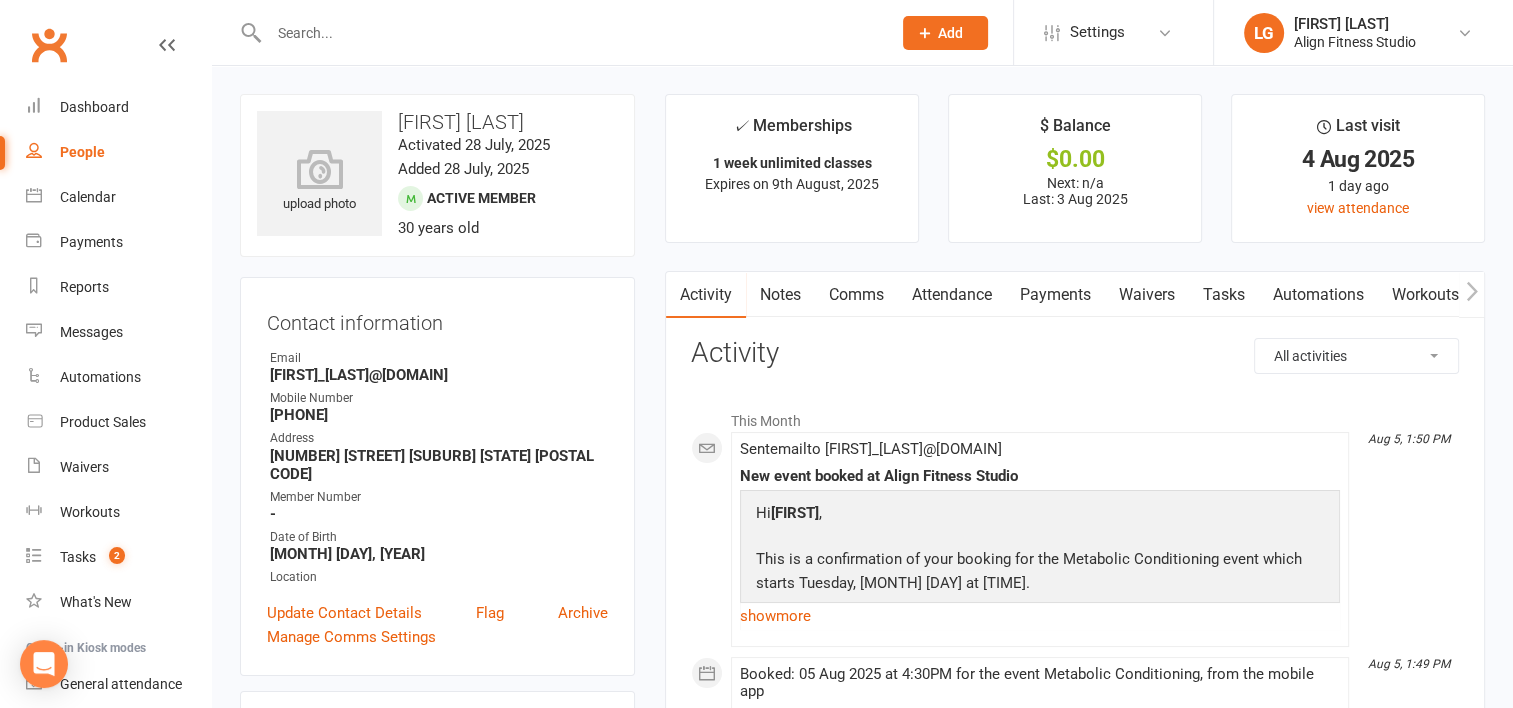 click at bounding box center [570, 33] 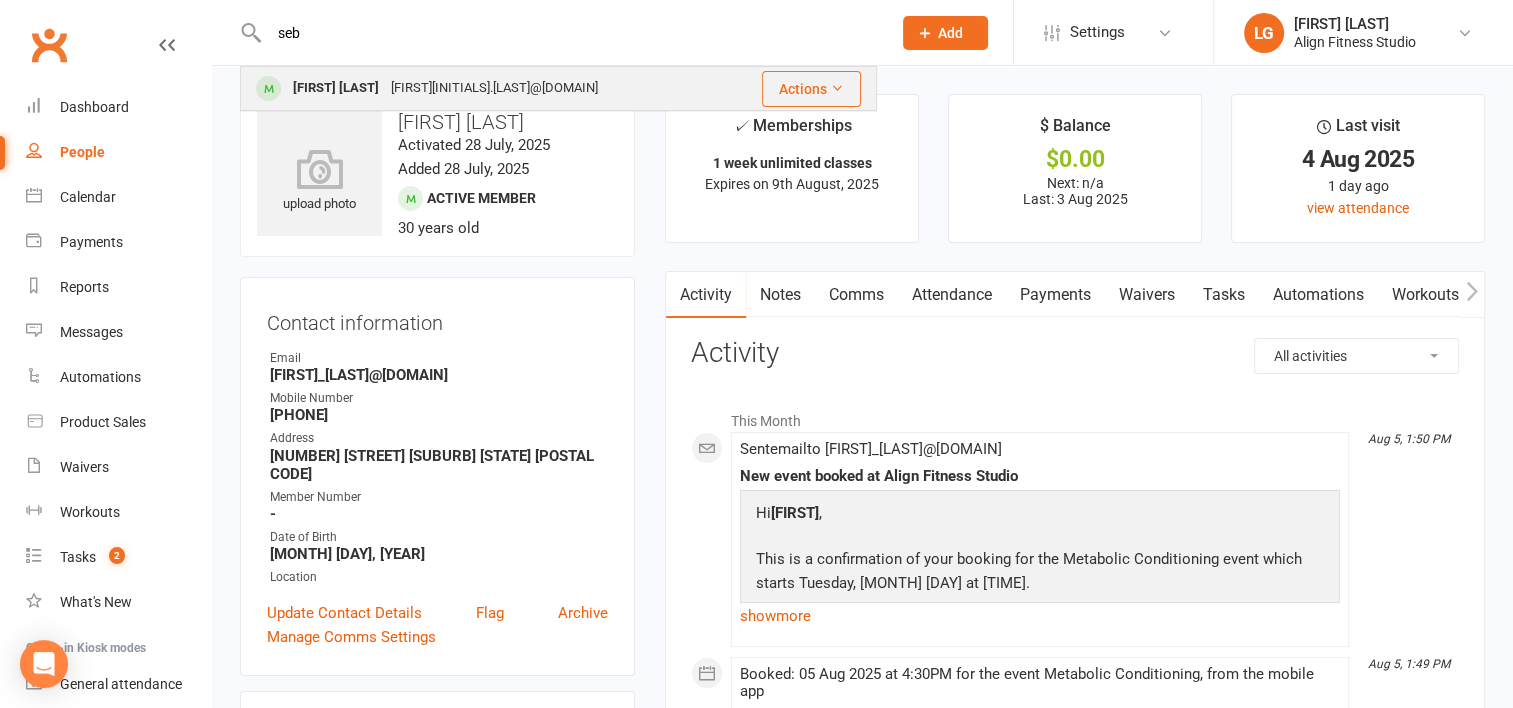 type on "seb" 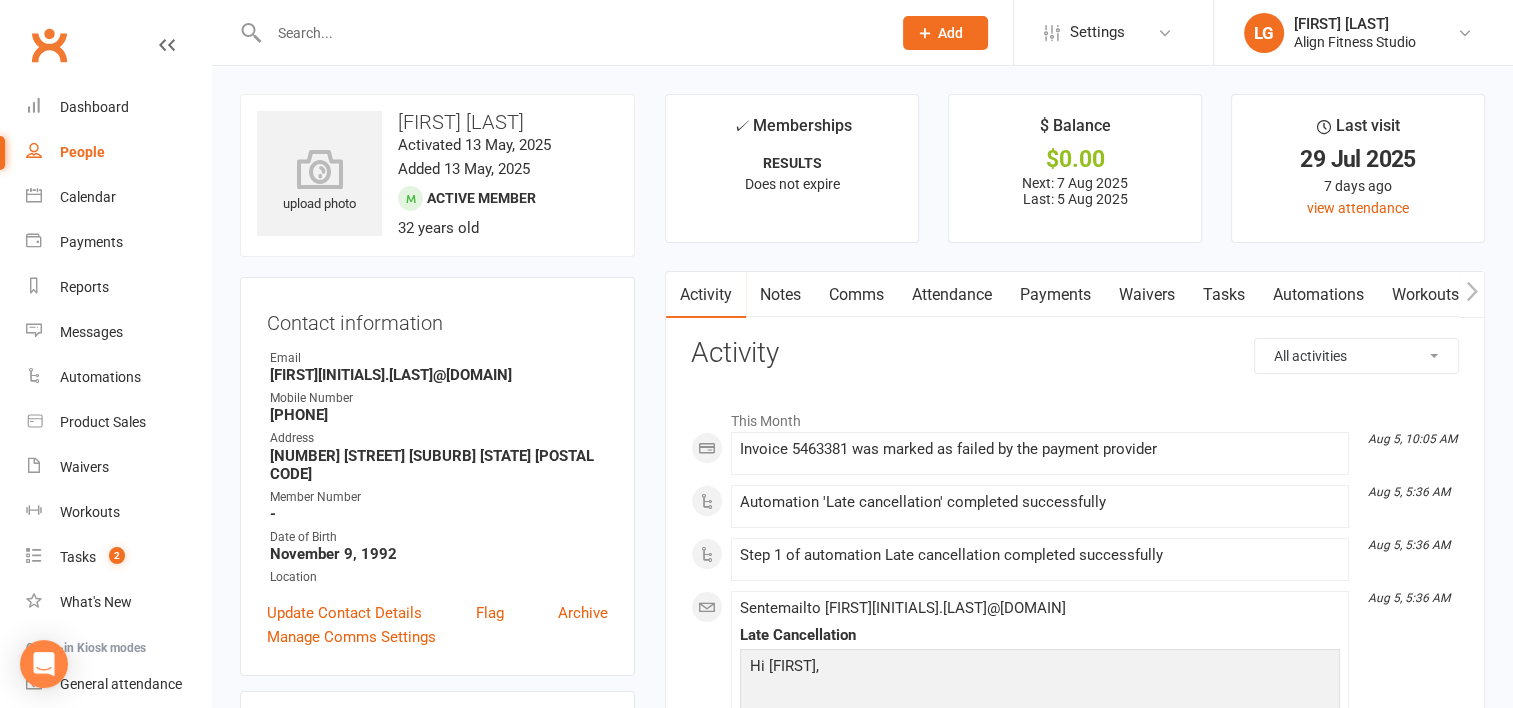 click on "Payments" at bounding box center (1055, 295) 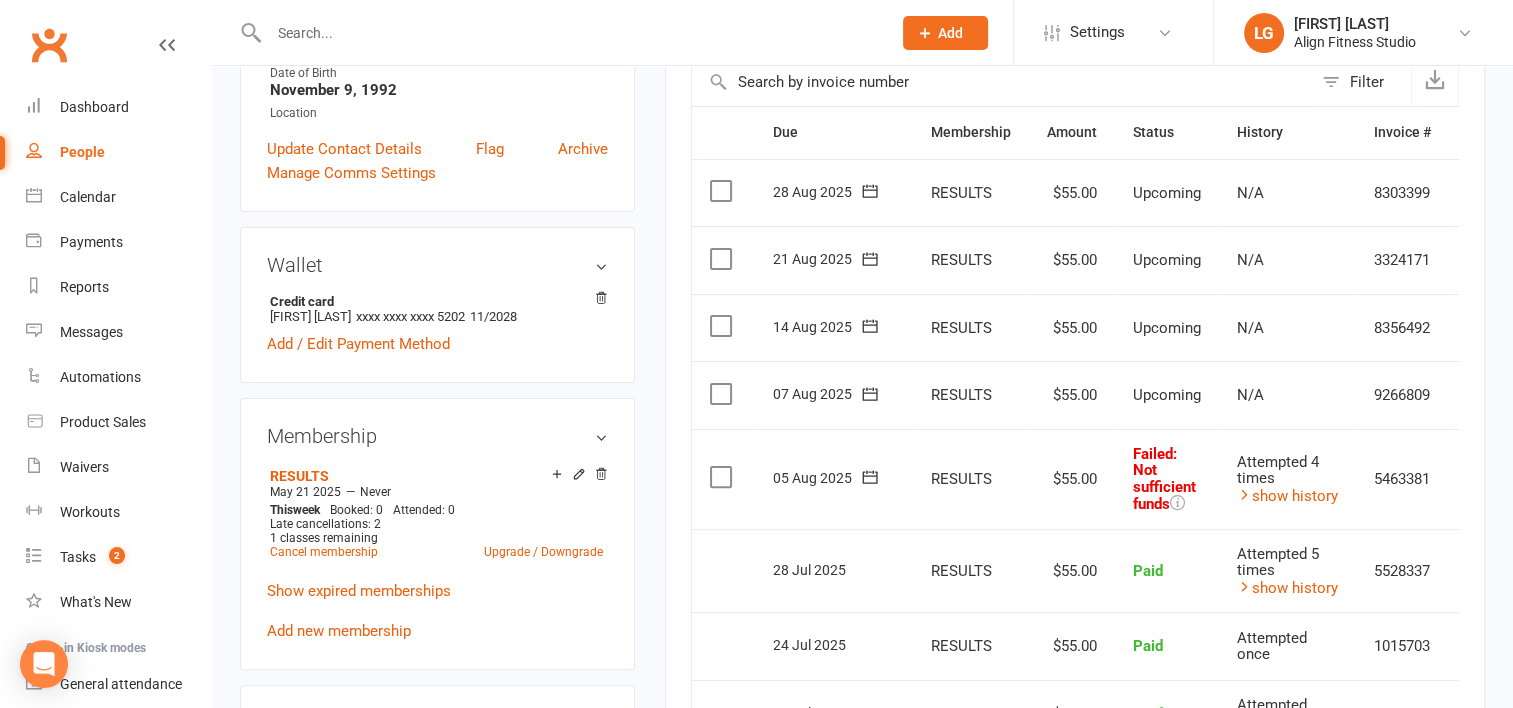 scroll, scrollTop: 464, scrollLeft: 0, axis: vertical 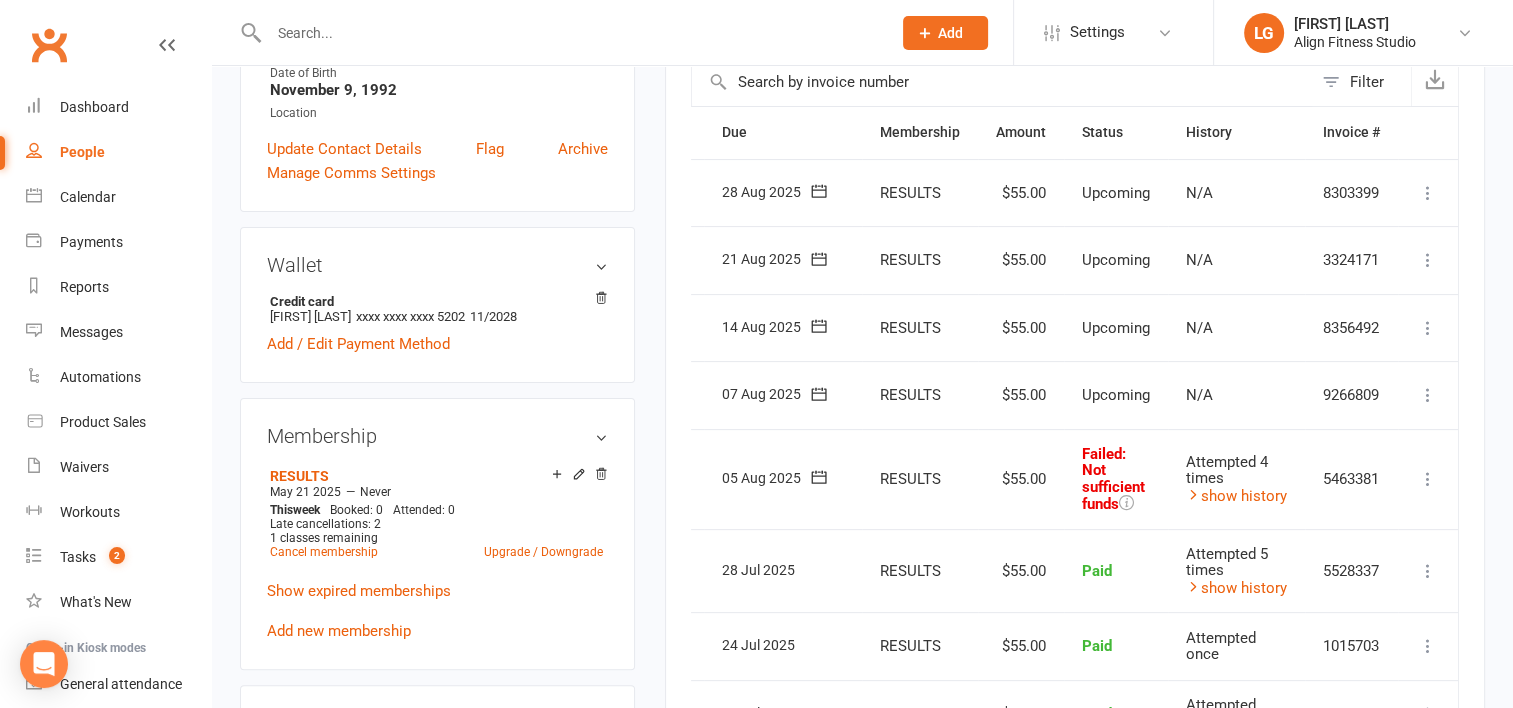 click at bounding box center (1428, 479) 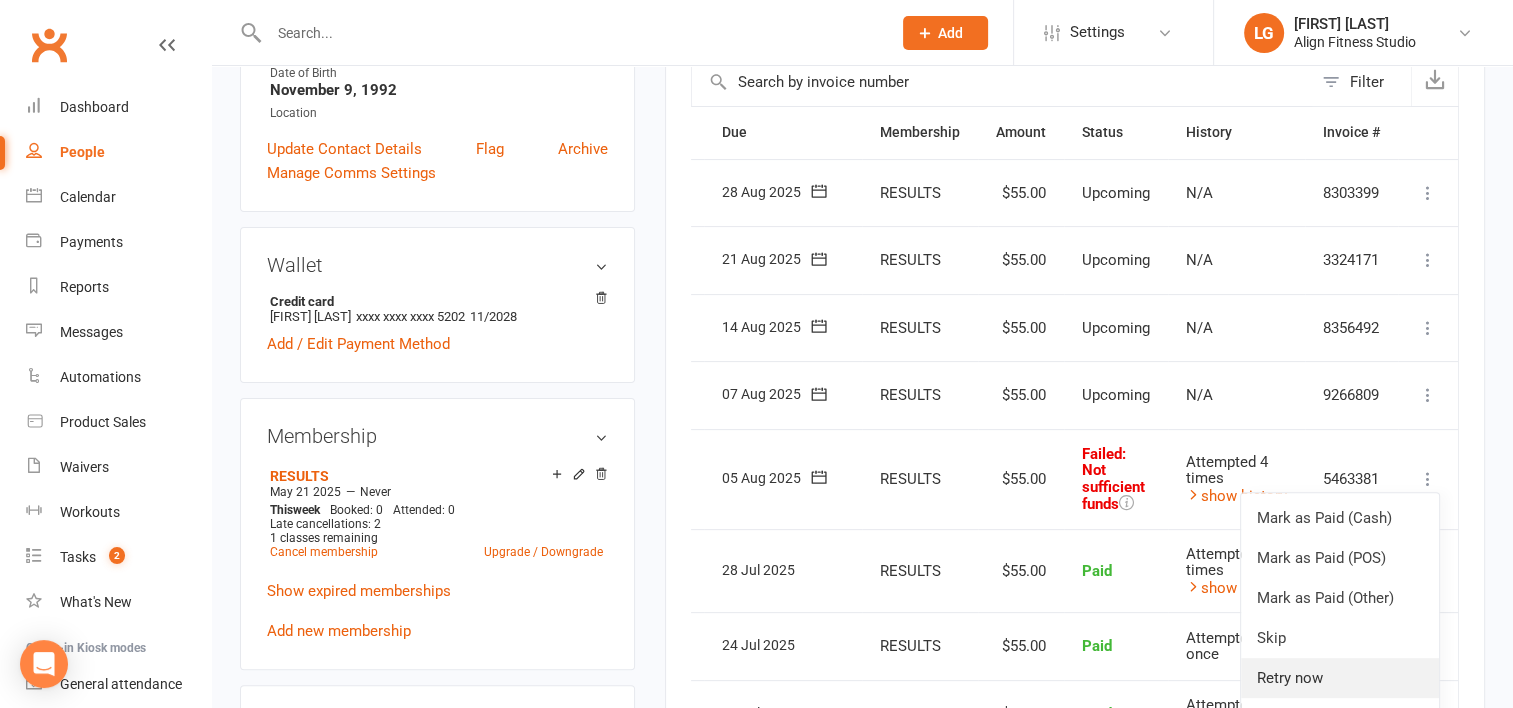 click on "Retry now" at bounding box center [1340, 678] 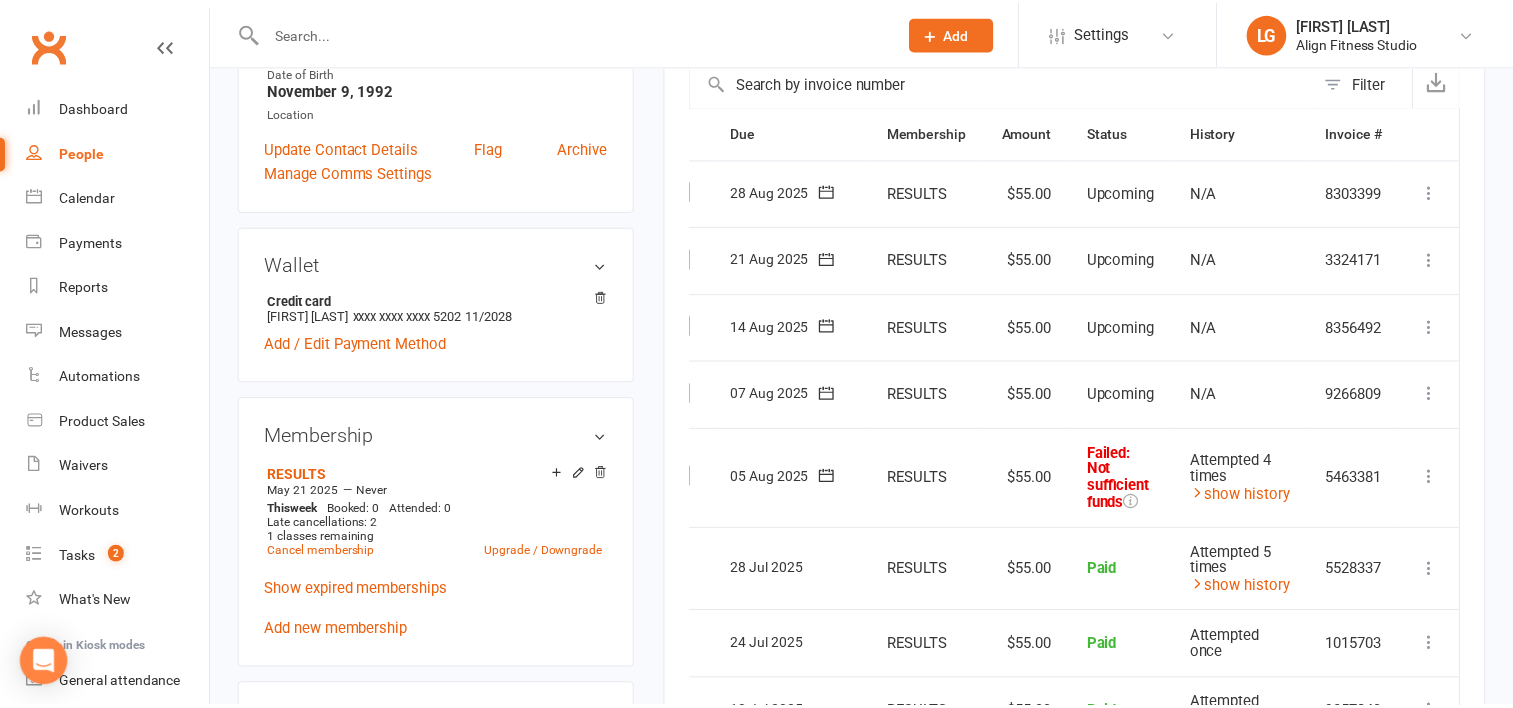 scroll, scrollTop: 0, scrollLeft: 43, axis: horizontal 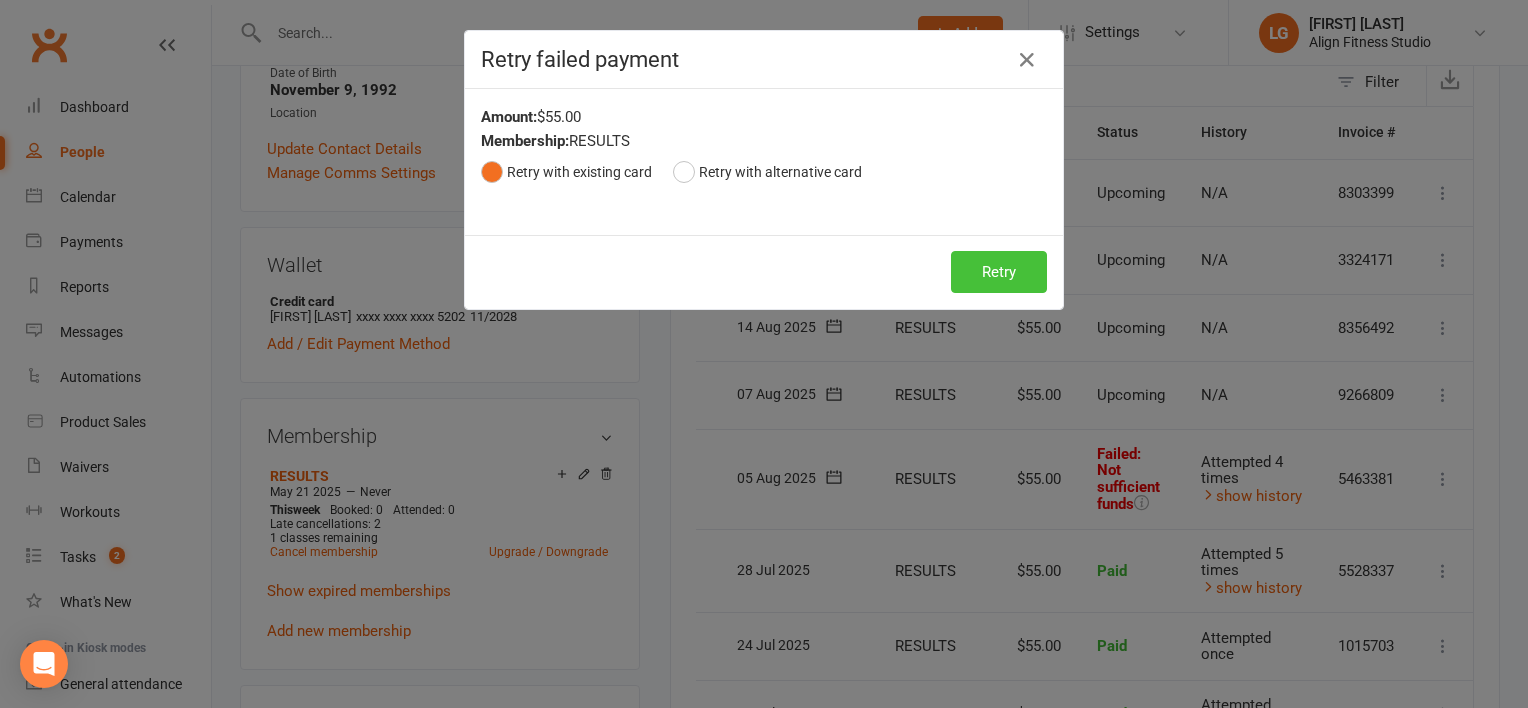 click on "Retry" at bounding box center [999, 272] 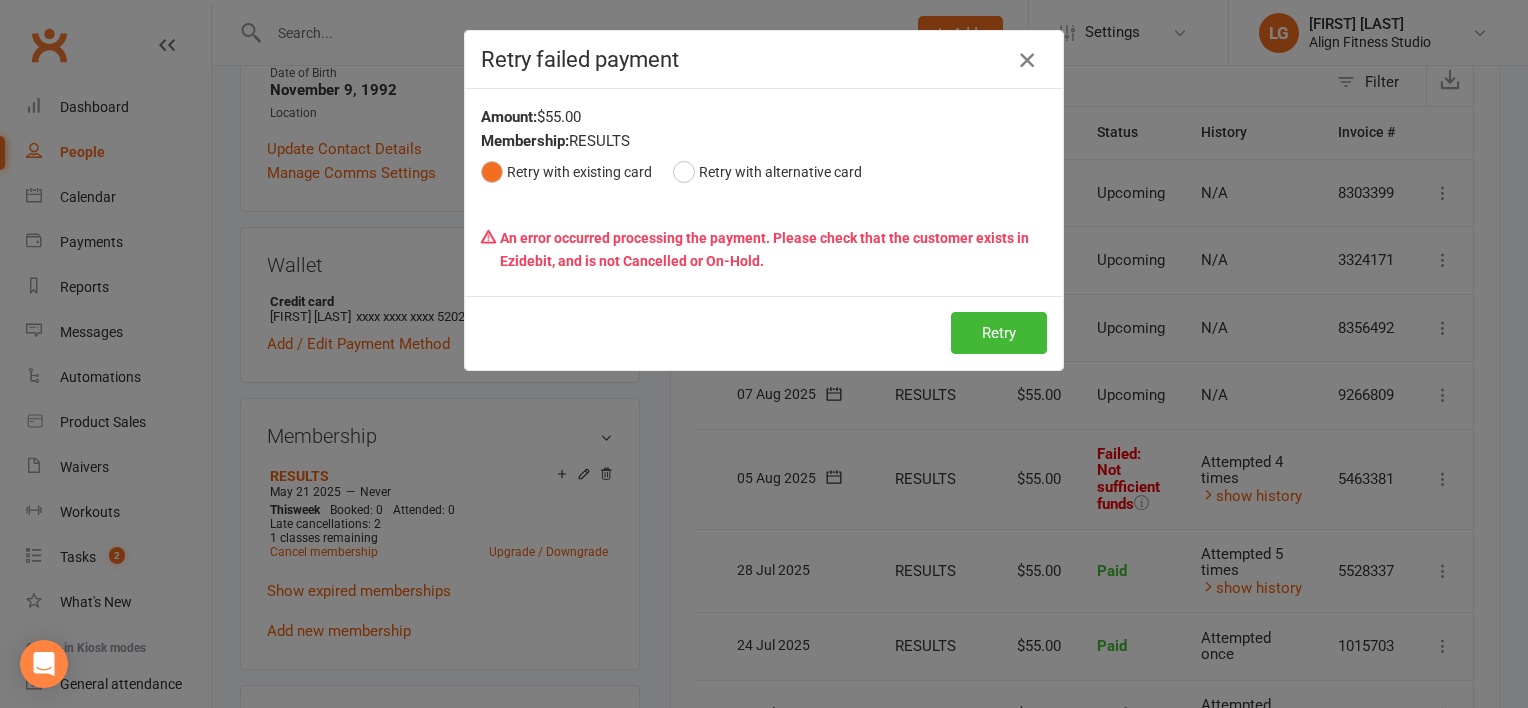 click at bounding box center (1027, 60) 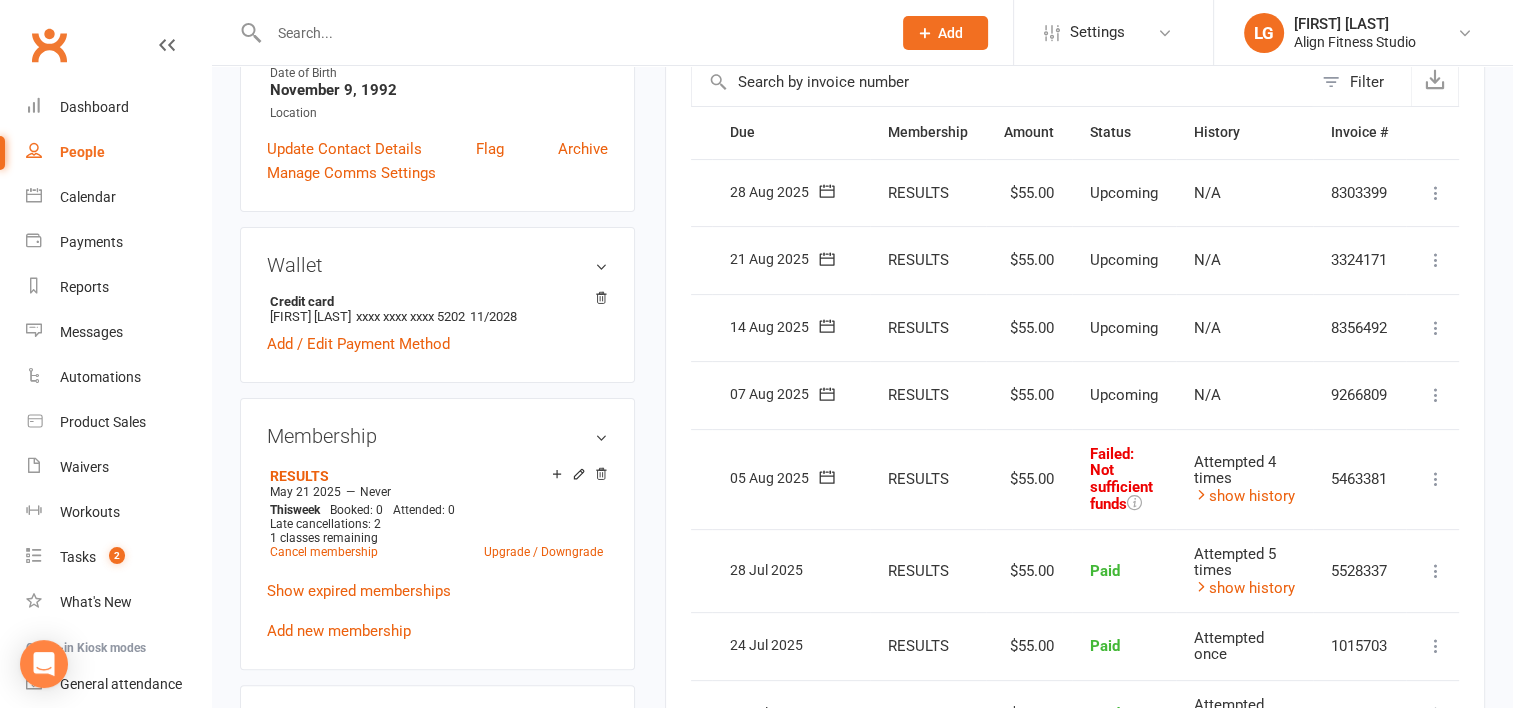 scroll, scrollTop: 0, scrollLeft: 0, axis: both 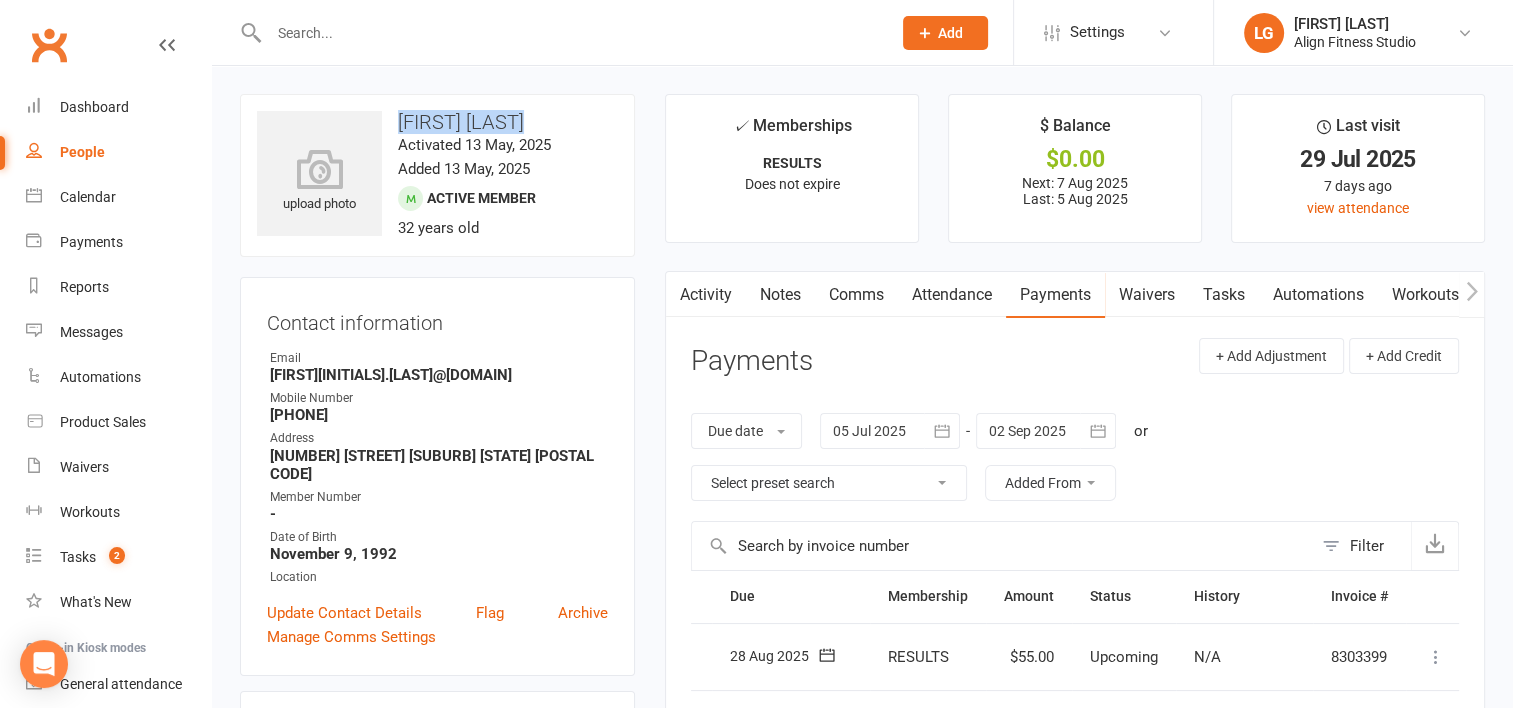 drag, startPoint x: 540, startPoint y: 121, endPoint x: 393, endPoint y: 115, distance: 147.12239 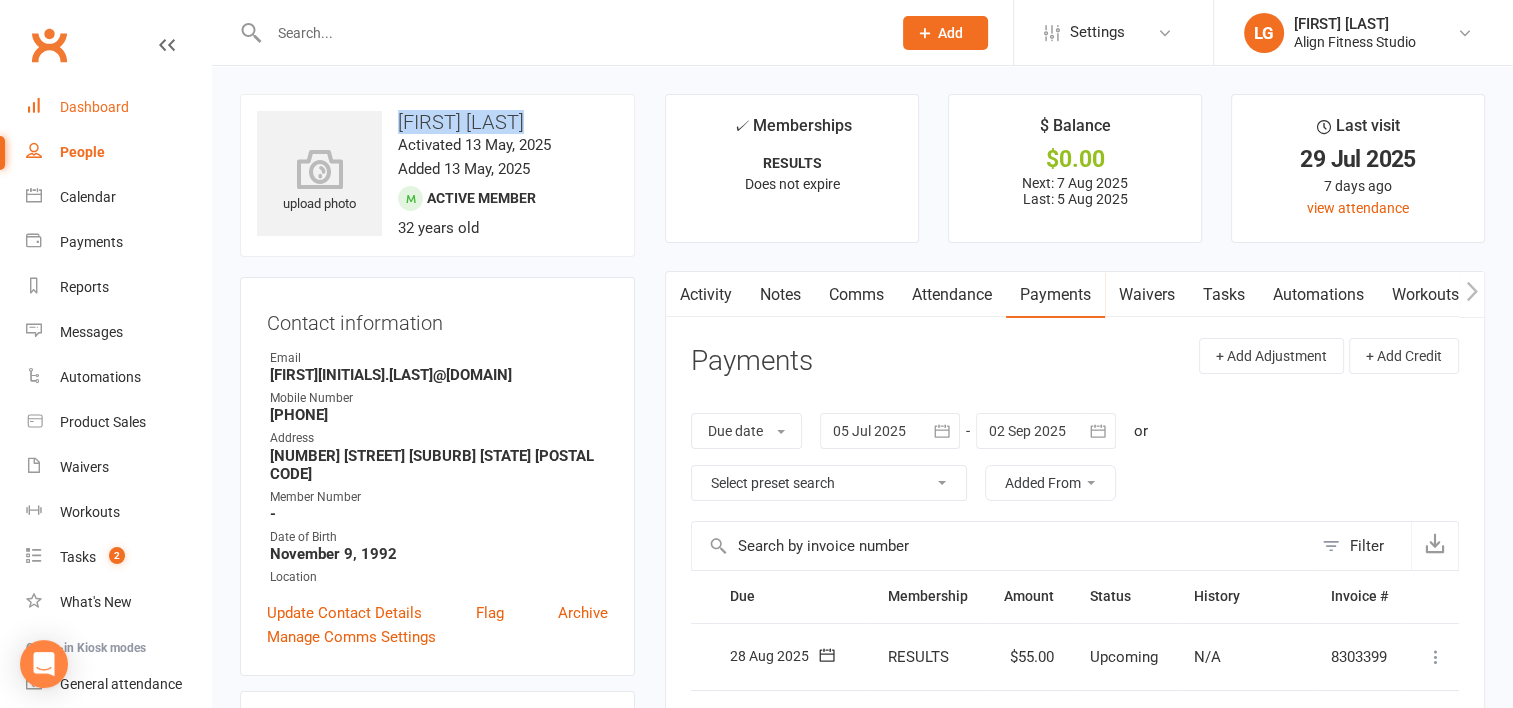 click on "Dashboard" at bounding box center [118, 107] 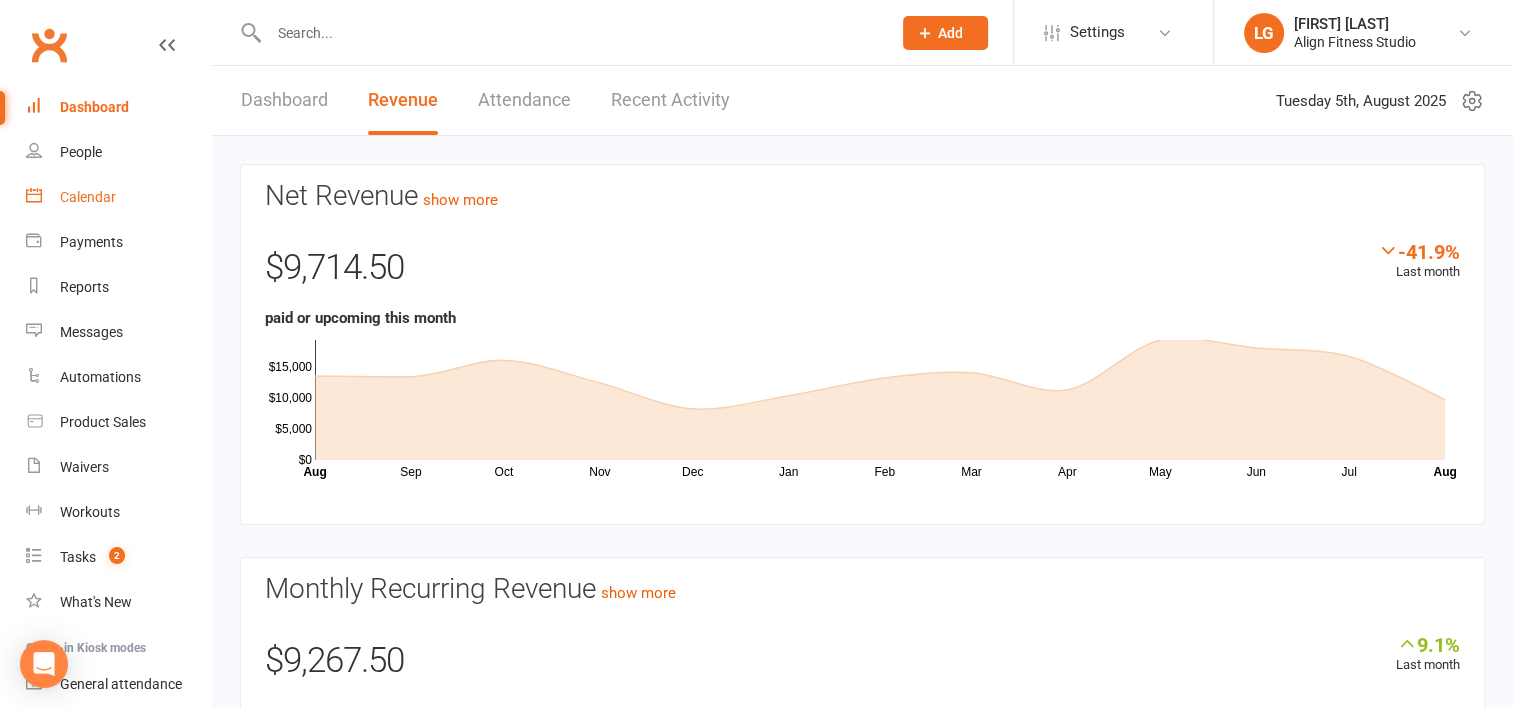 click on "Calendar" at bounding box center (88, 197) 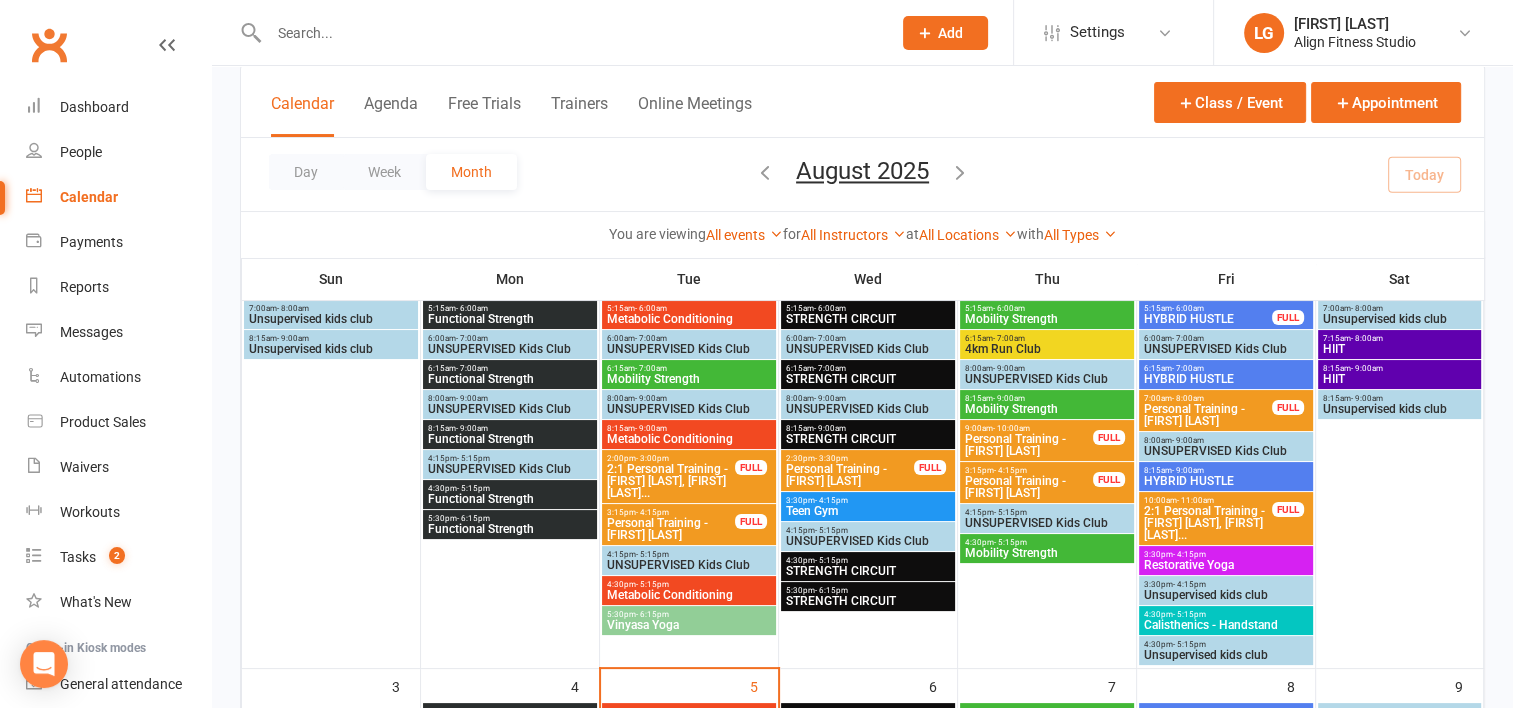 scroll, scrollTop: 0, scrollLeft: 0, axis: both 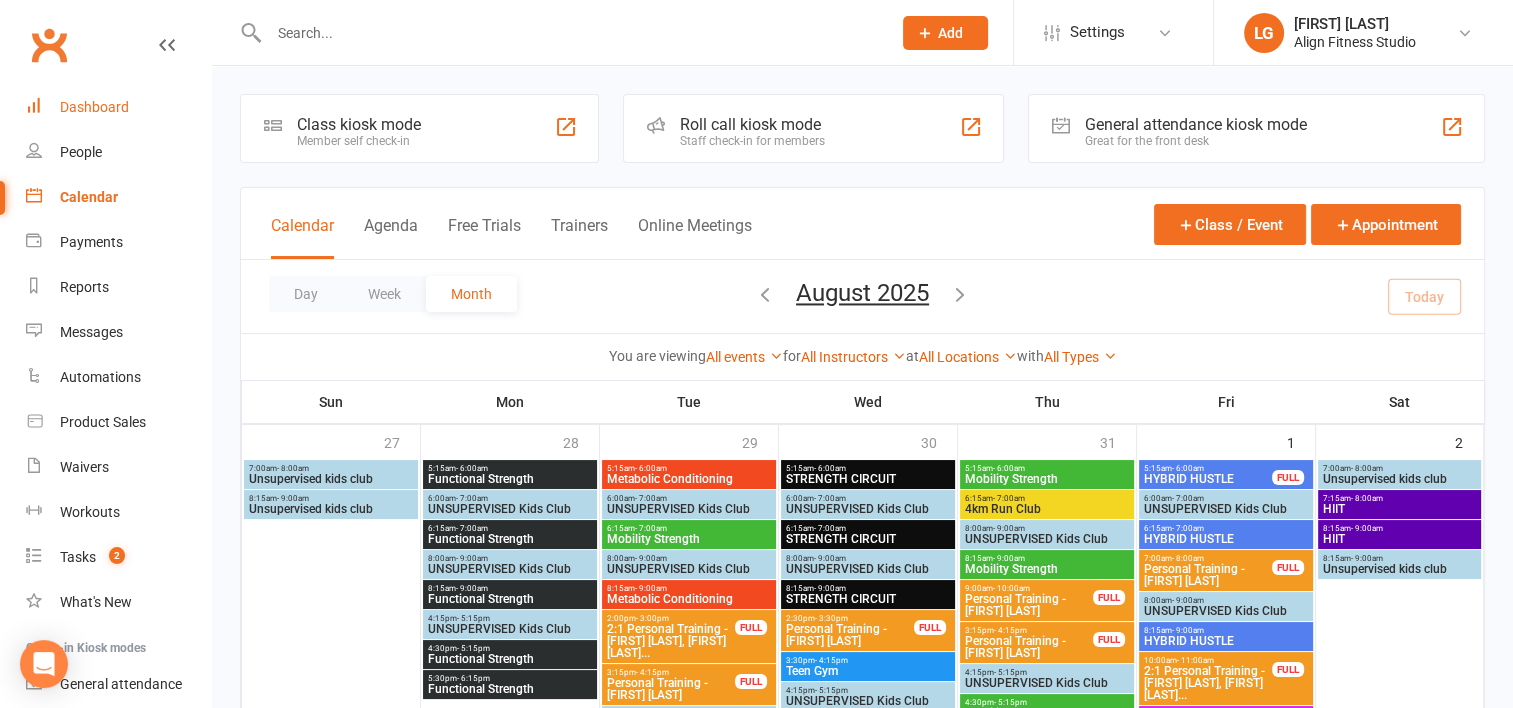 click on "Dashboard" at bounding box center [94, 107] 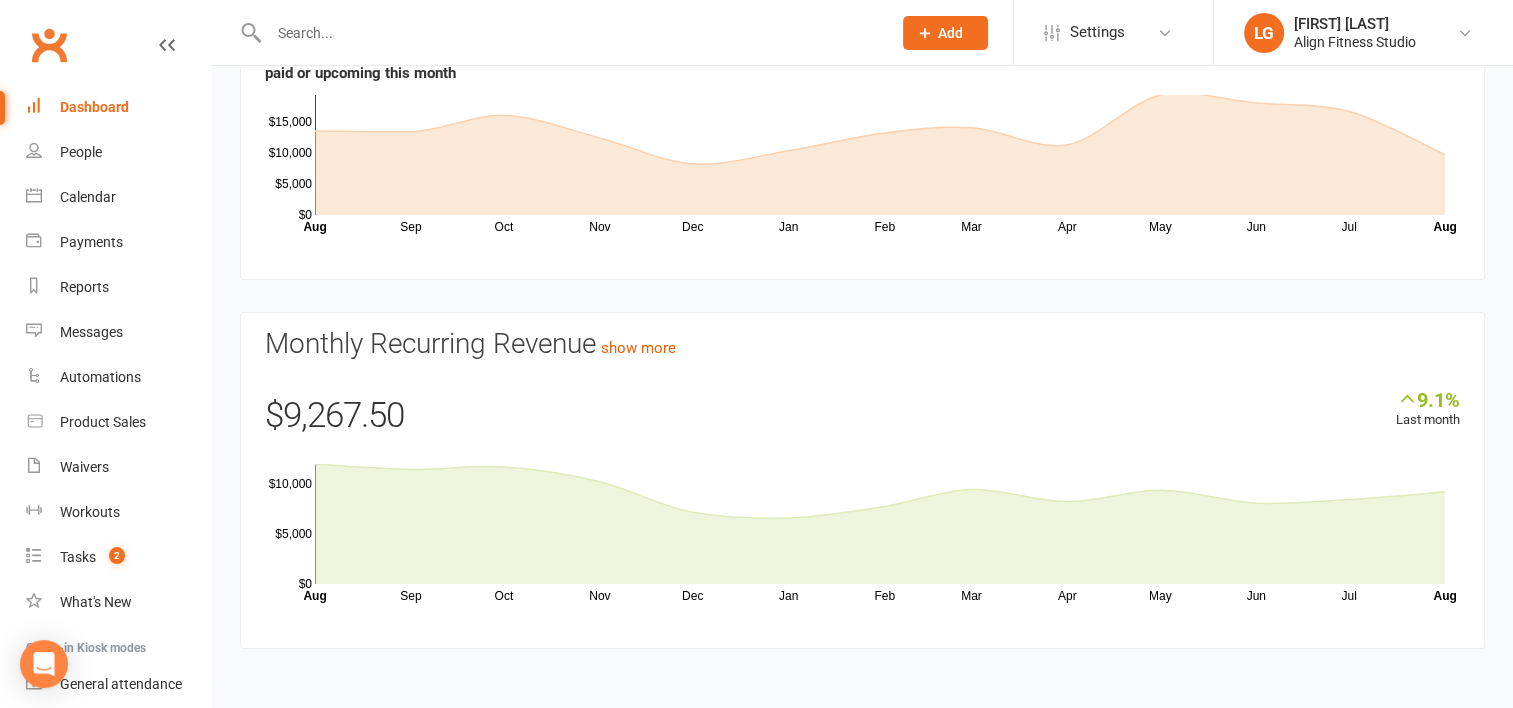 scroll, scrollTop: 0, scrollLeft: 0, axis: both 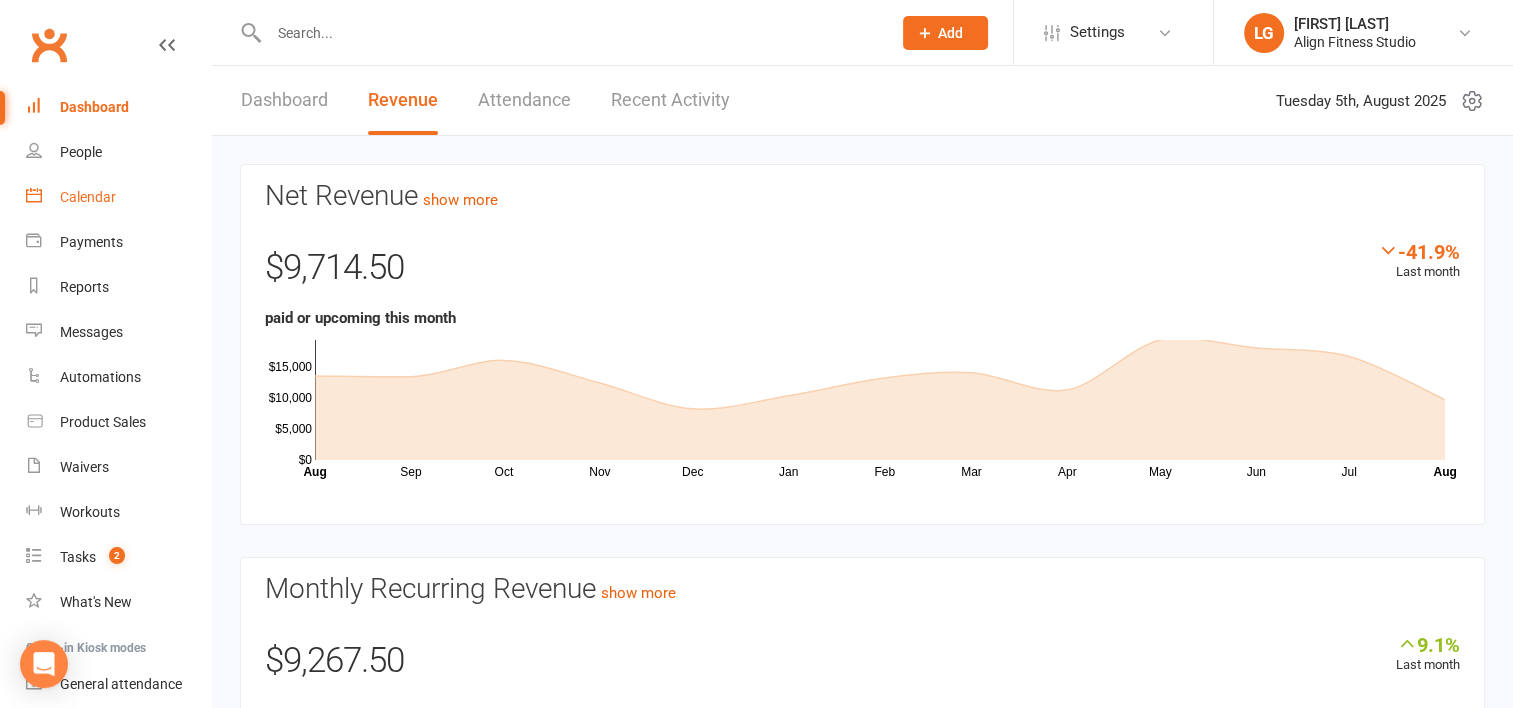 click on "Calendar" at bounding box center (88, 197) 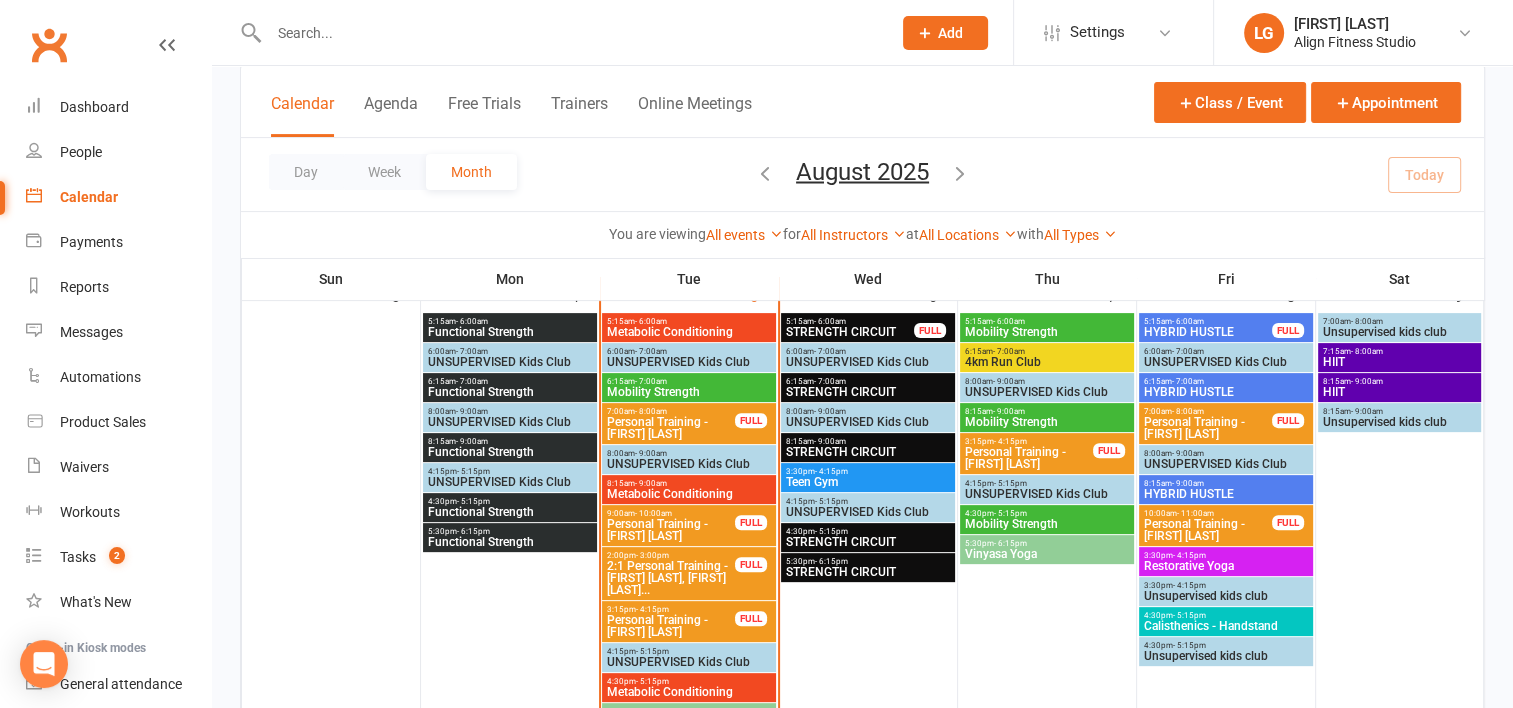 scroll, scrollTop: 551, scrollLeft: 0, axis: vertical 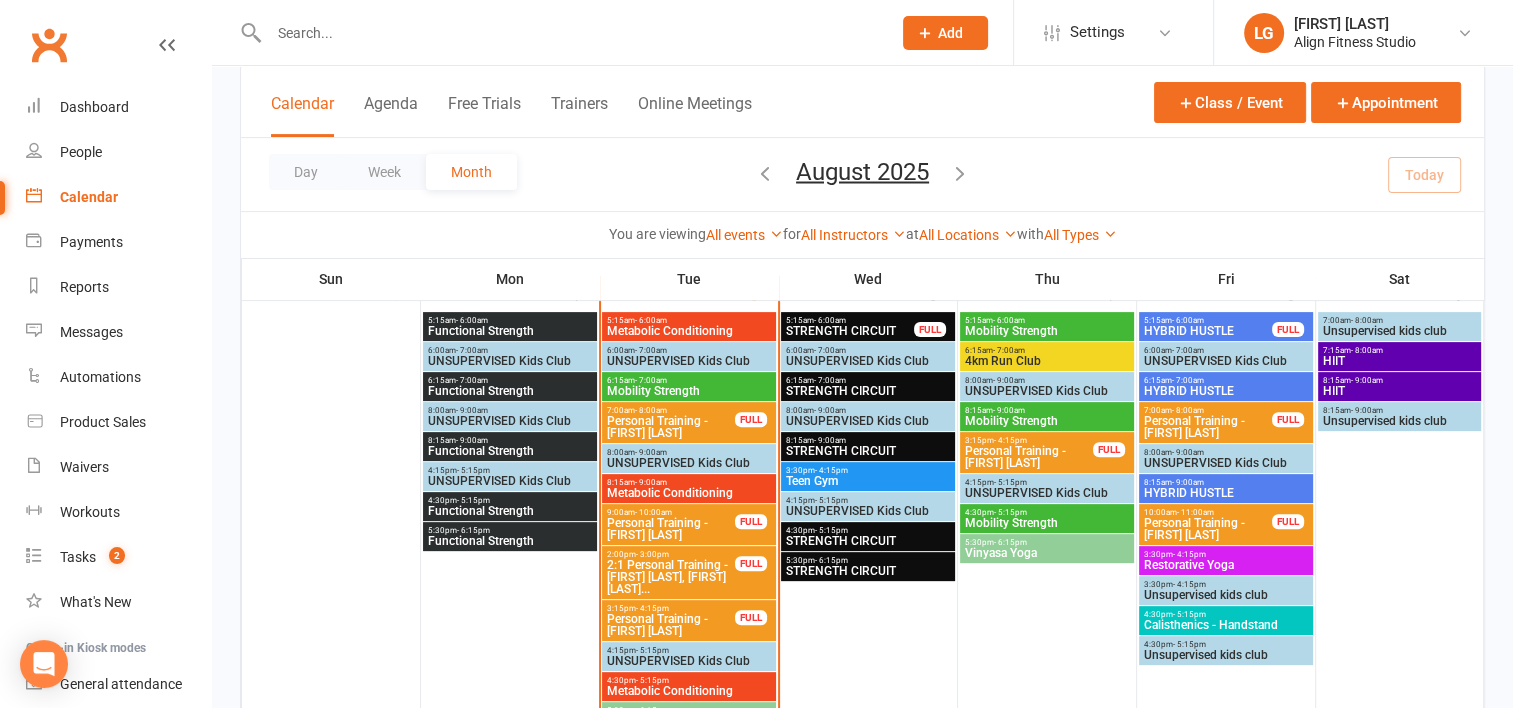 click on "Calisthenics - Handstand" at bounding box center [1226, 625] 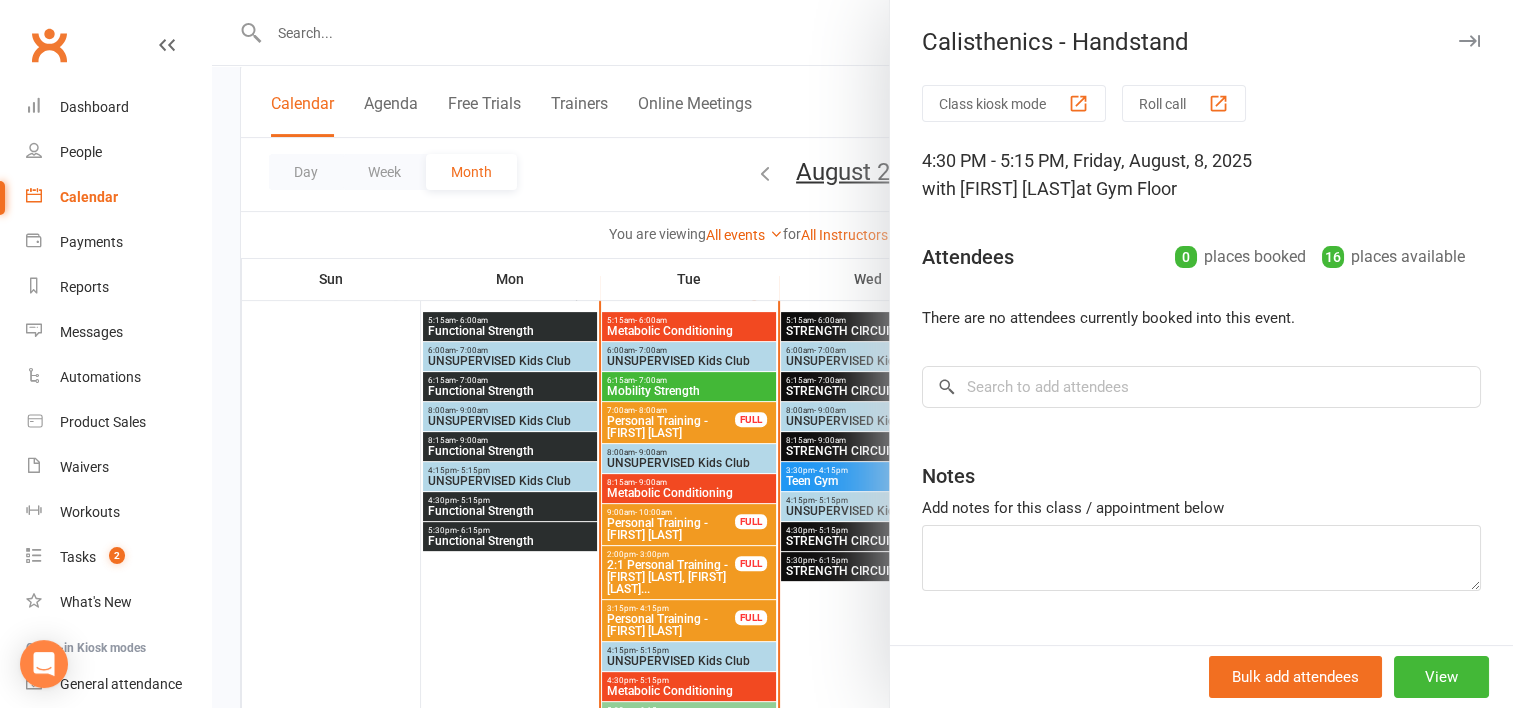 click at bounding box center [862, 354] 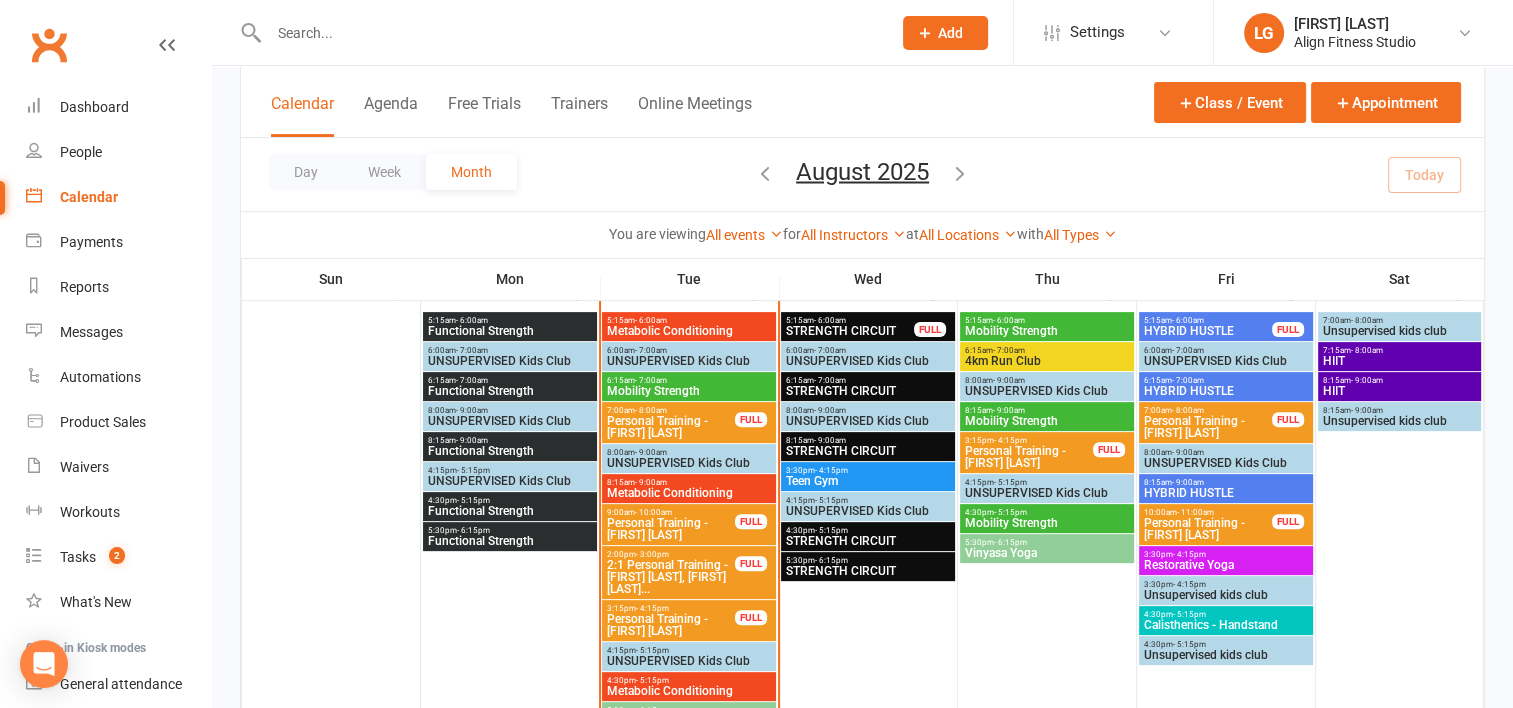 click on "- 5:15pm" at bounding box center [831, 530] 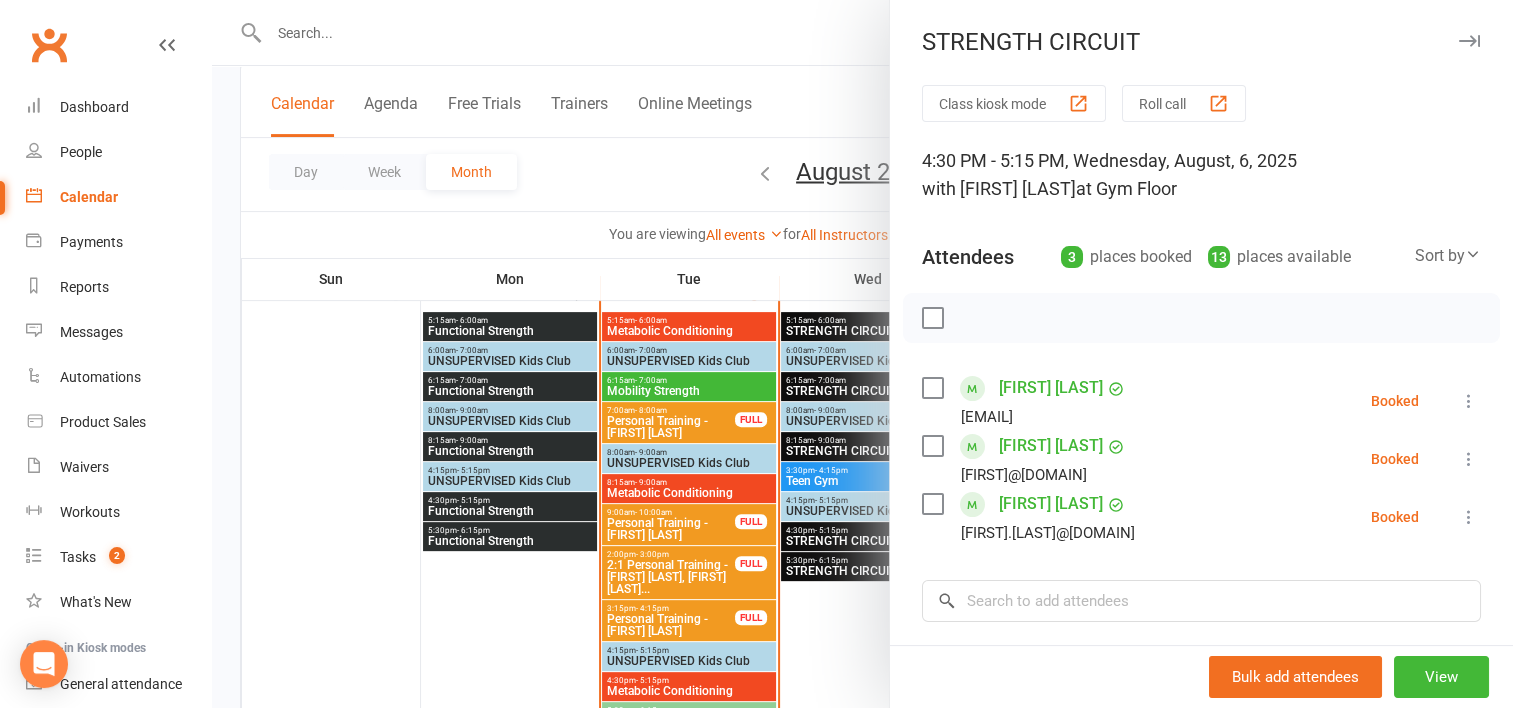 drag, startPoint x: 832, startPoint y: 606, endPoint x: 824, endPoint y: 564, distance: 42.755116 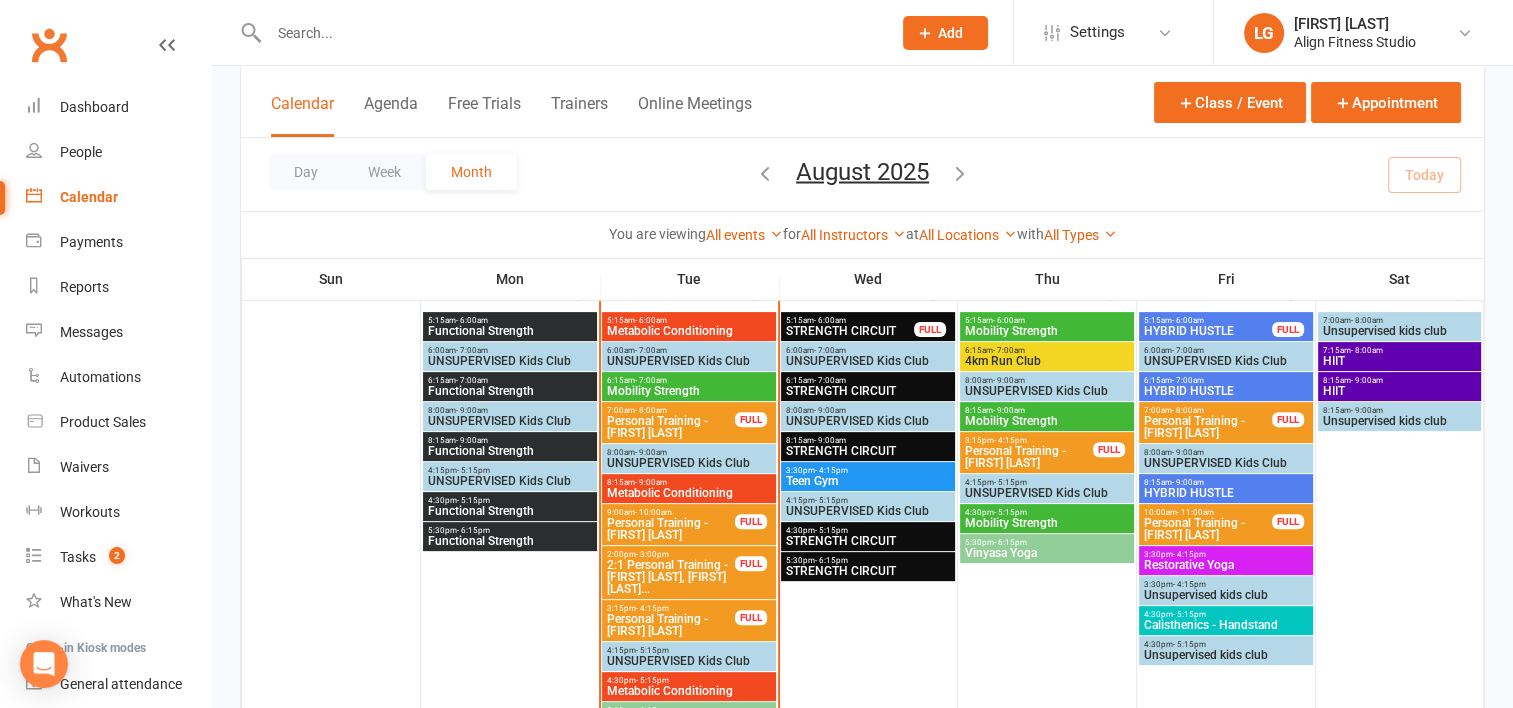 click on "STRENGTH CIRCUIT" at bounding box center [868, 571] 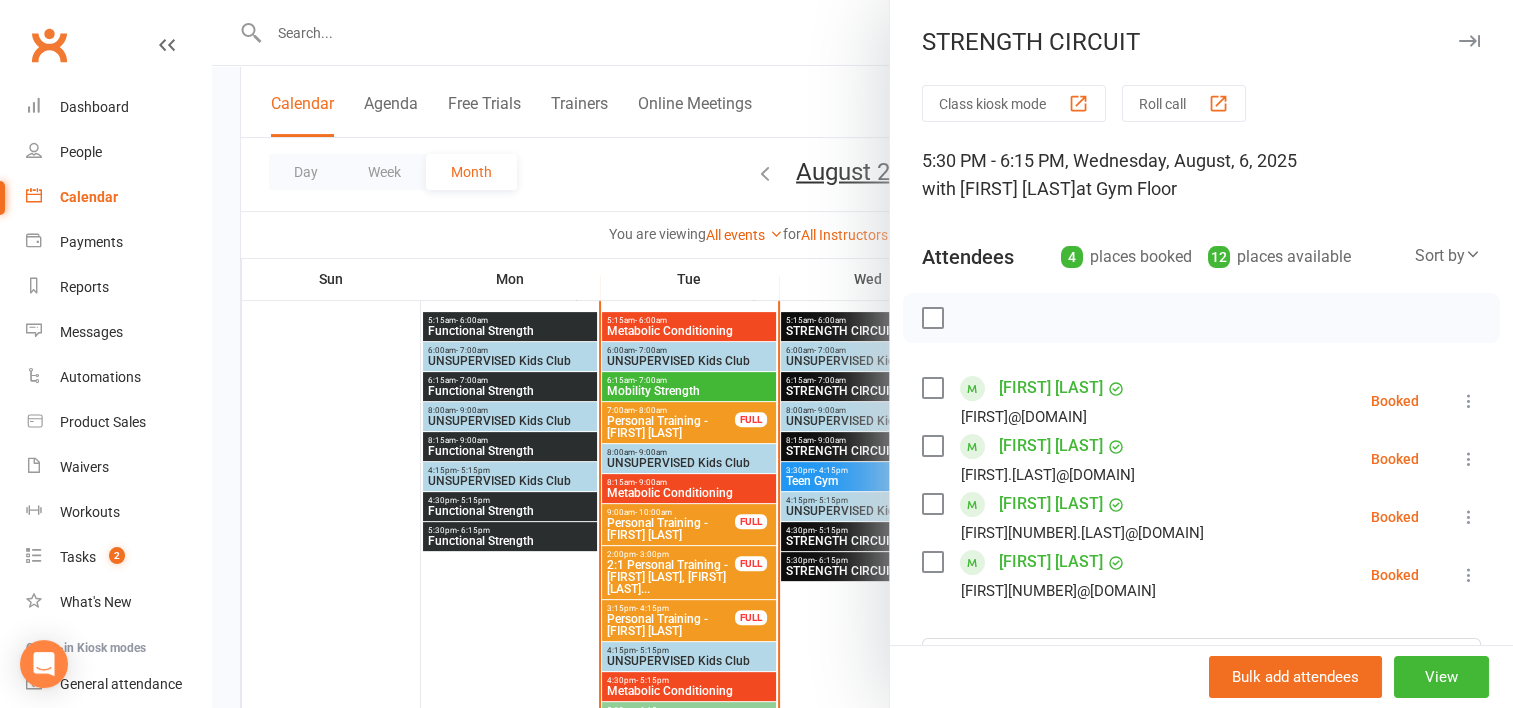 click at bounding box center [862, 354] 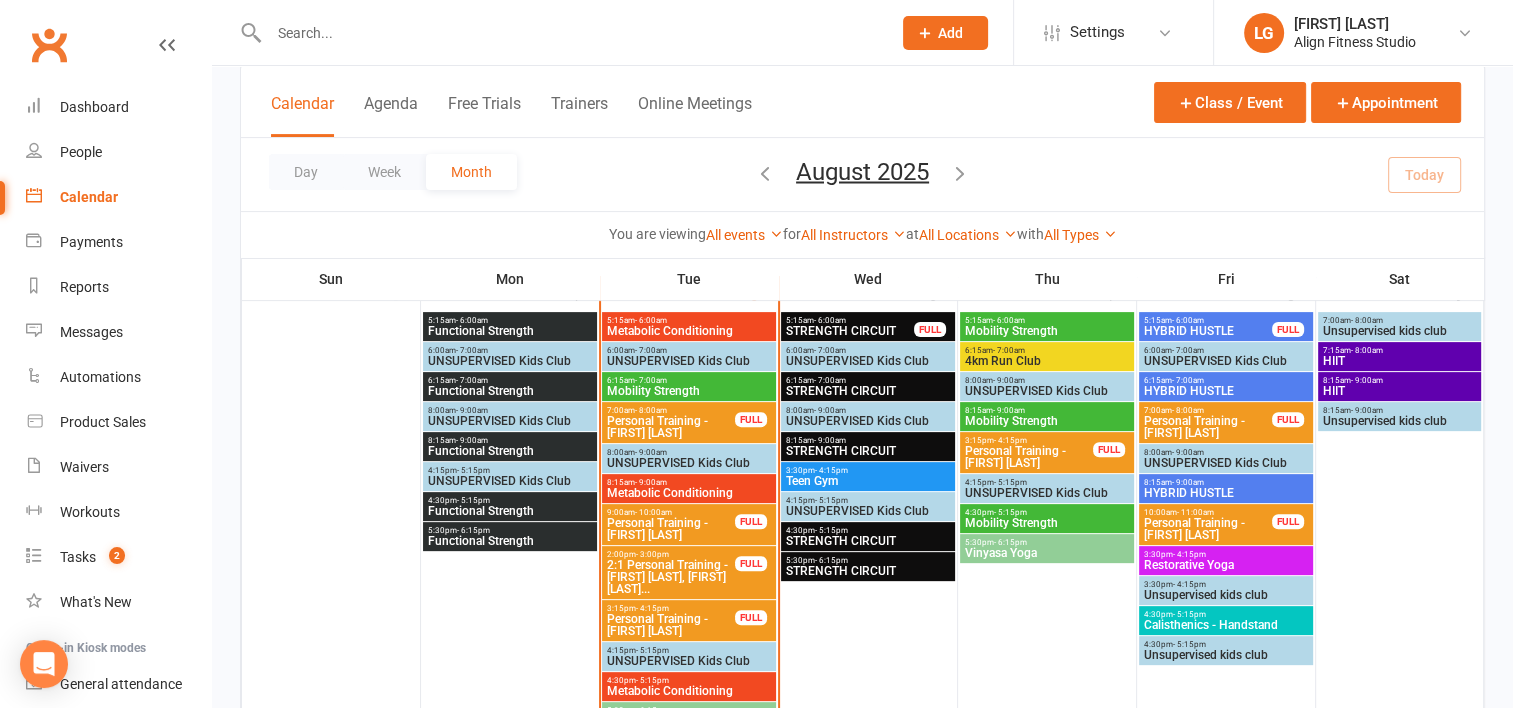 click on "STRENGTH CIRCUIT" at bounding box center (868, 451) 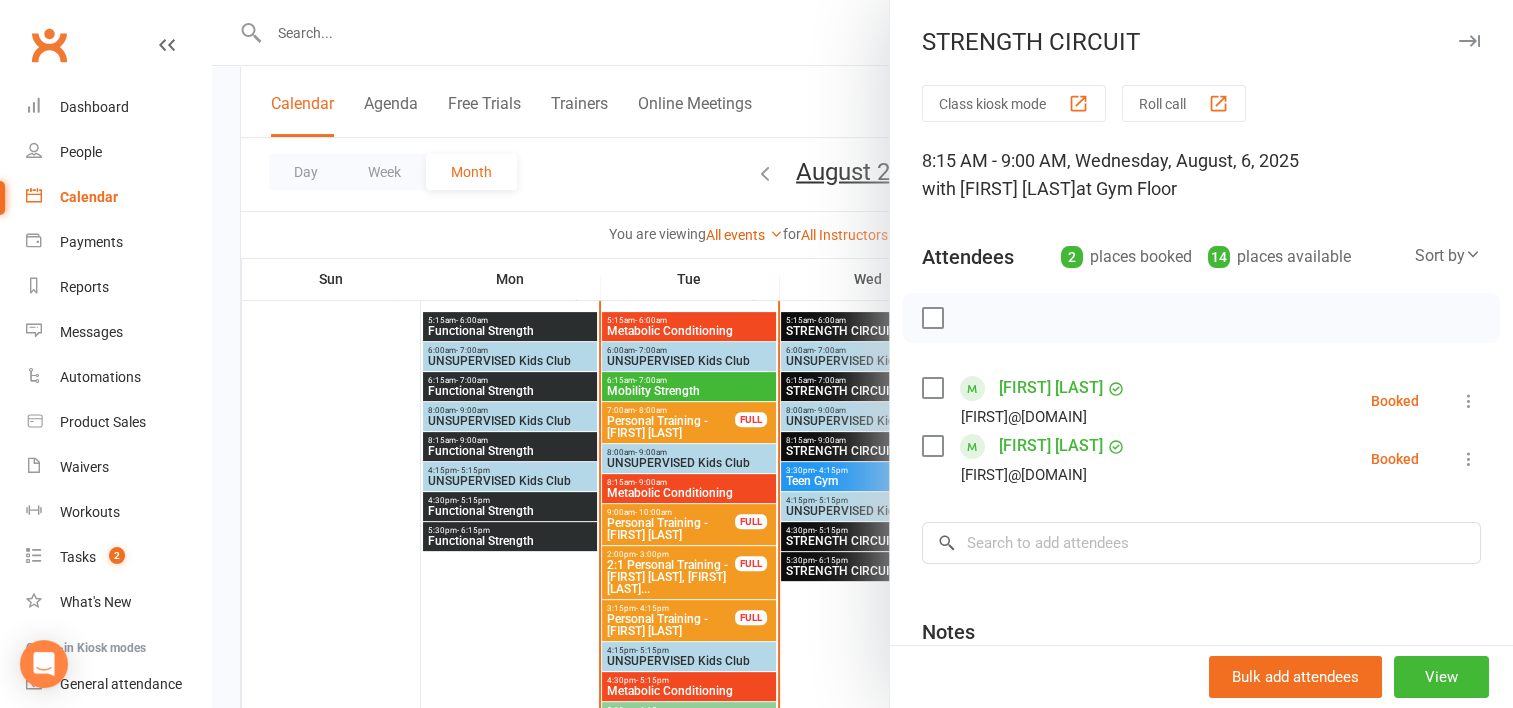 click at bounding box center [862, 354] 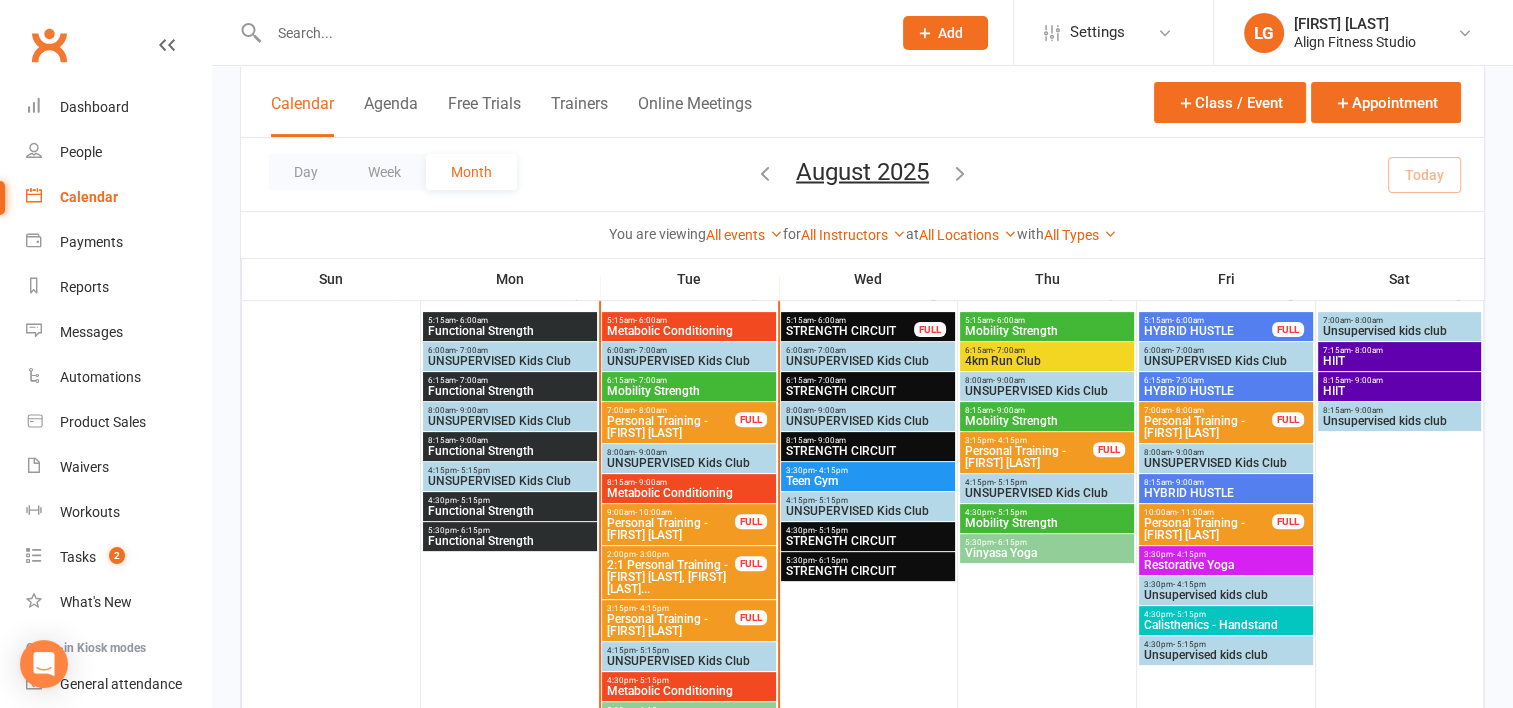 click on "STRENGTH CIRCUIT" at bounding box center (868, 451) 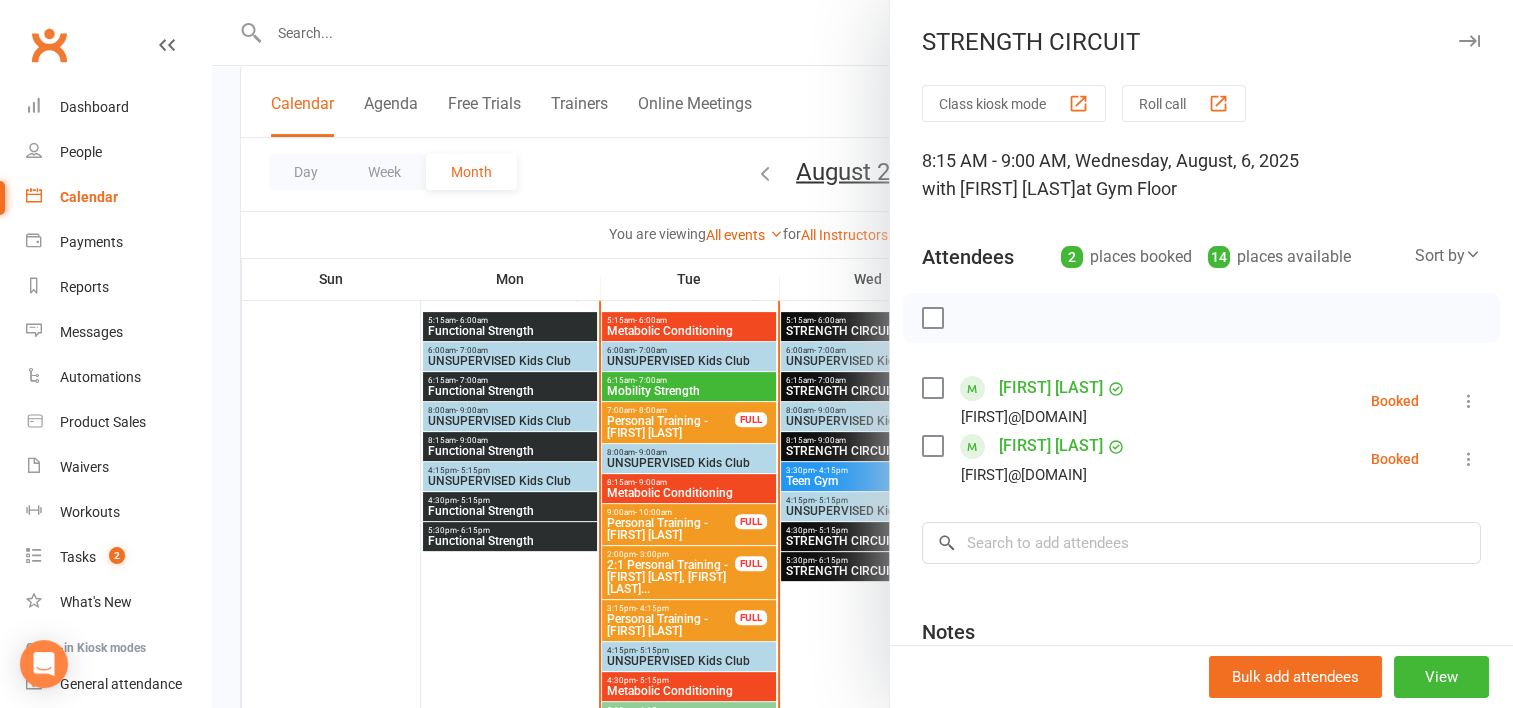 click at bounding box center (862, 354) 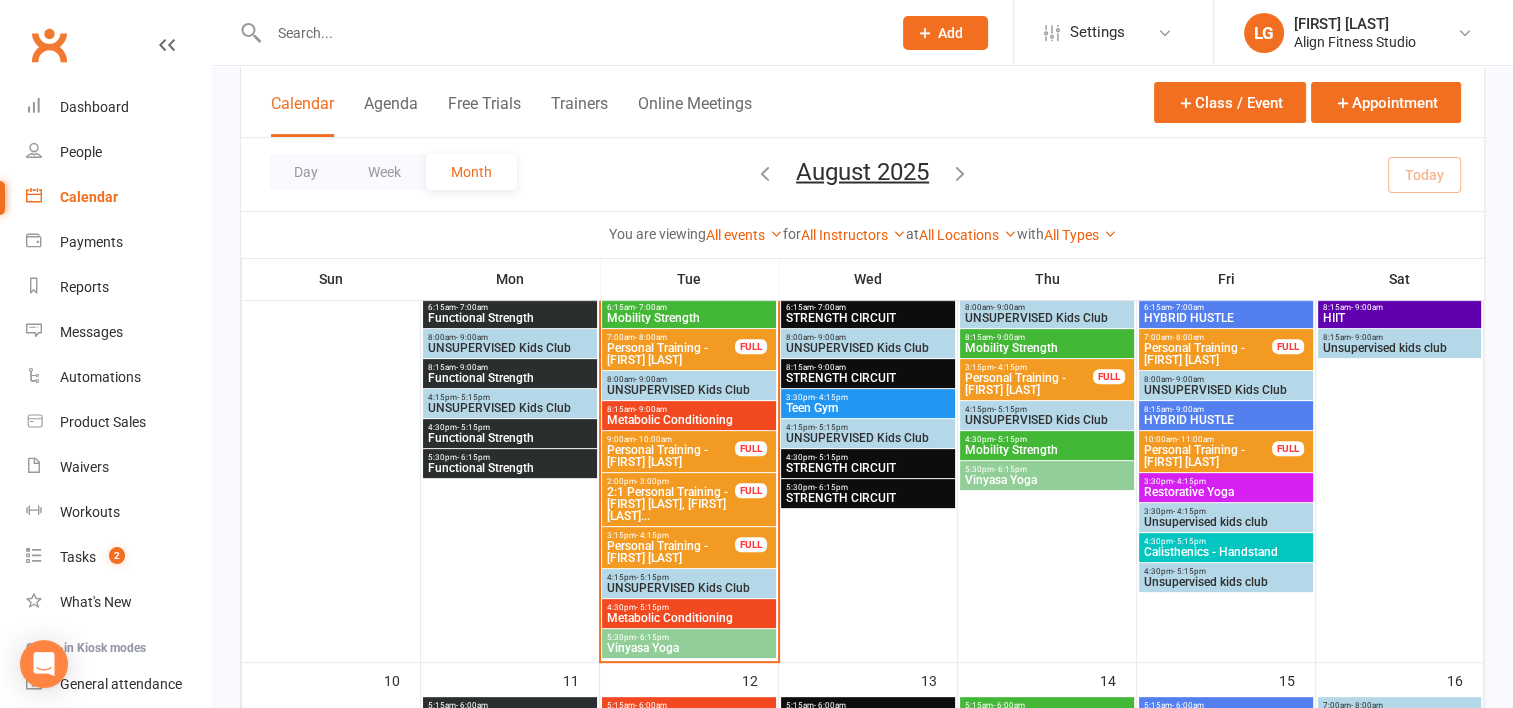 scroll, scrollTop: 626, scrollLeft: 0, axis: vertical 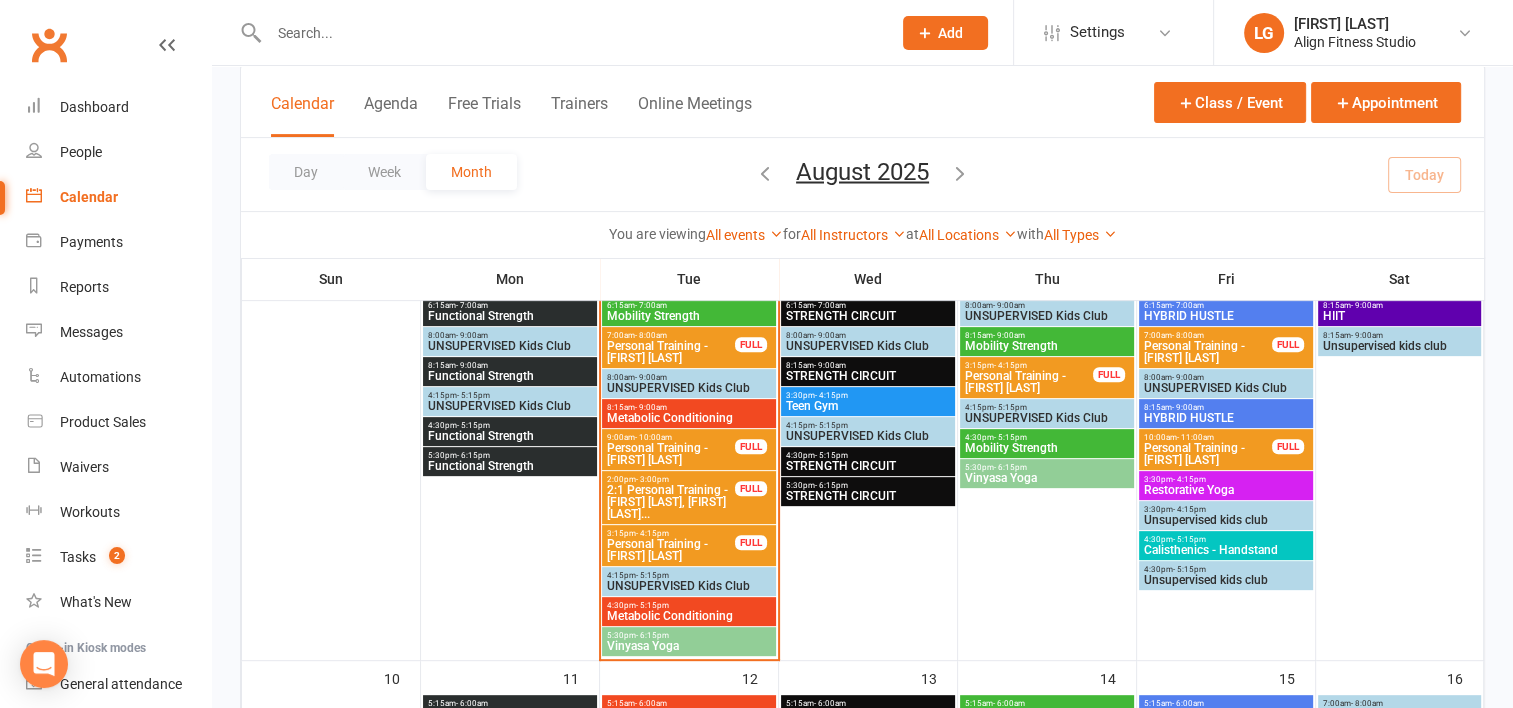 click on "4:30pm  - 5:15pm" at bounding box center [689, 605] 